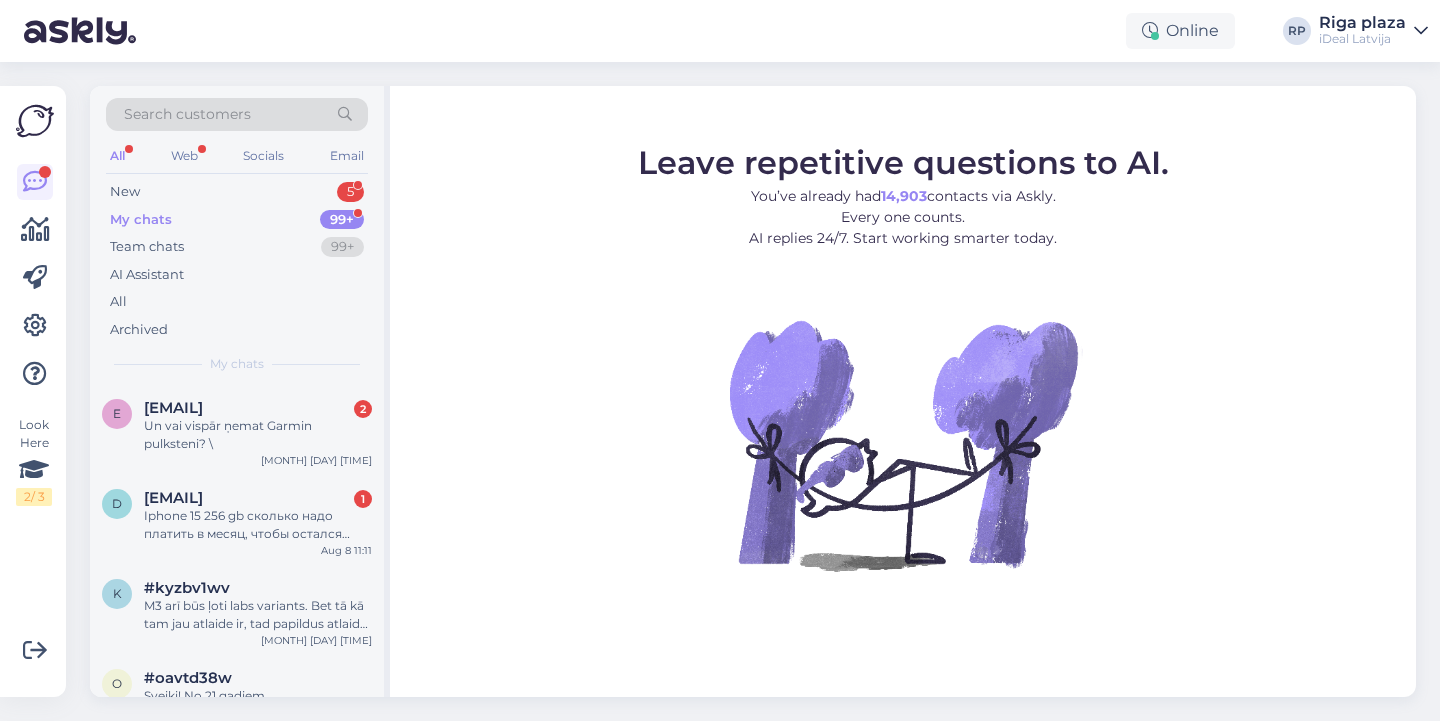 scroll, scrollTop: 0, scrollLeft: 0, axis: both 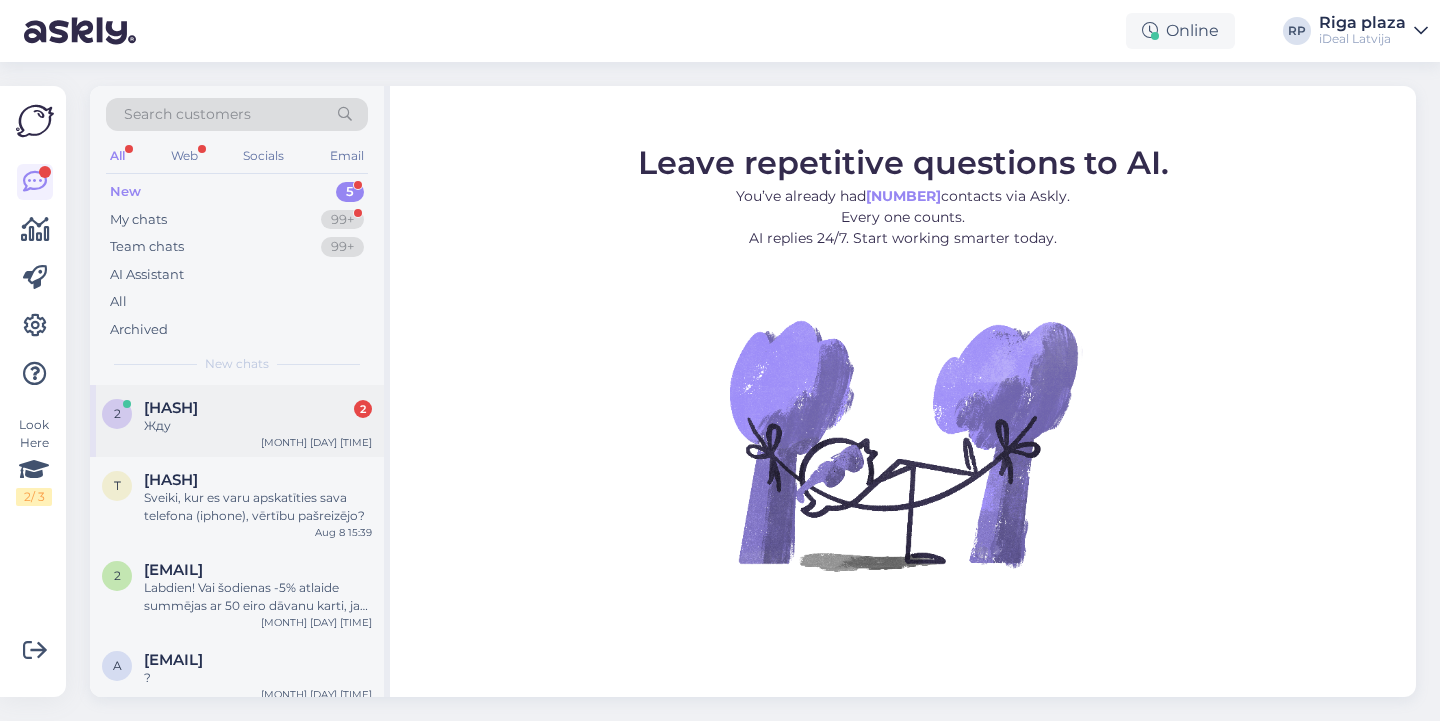 click on "[NUMBER] #[HASH] [NUMBER] Жду [MONTH] [DAY] [TIME]" at bounding box center (237, 421) 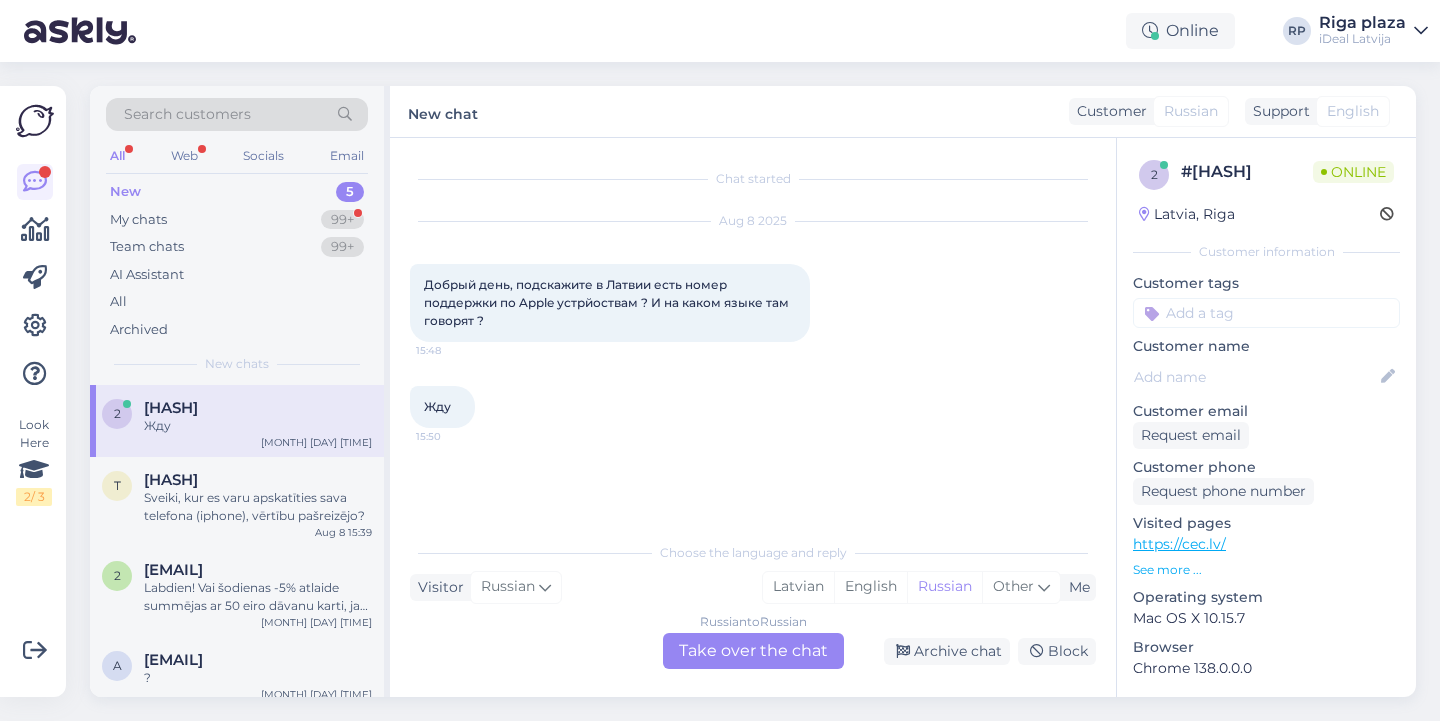 drag, startPoint x: 414, startPoint y: 273, endPoint x: 553, endPoint y: 353, distance: 160.37769 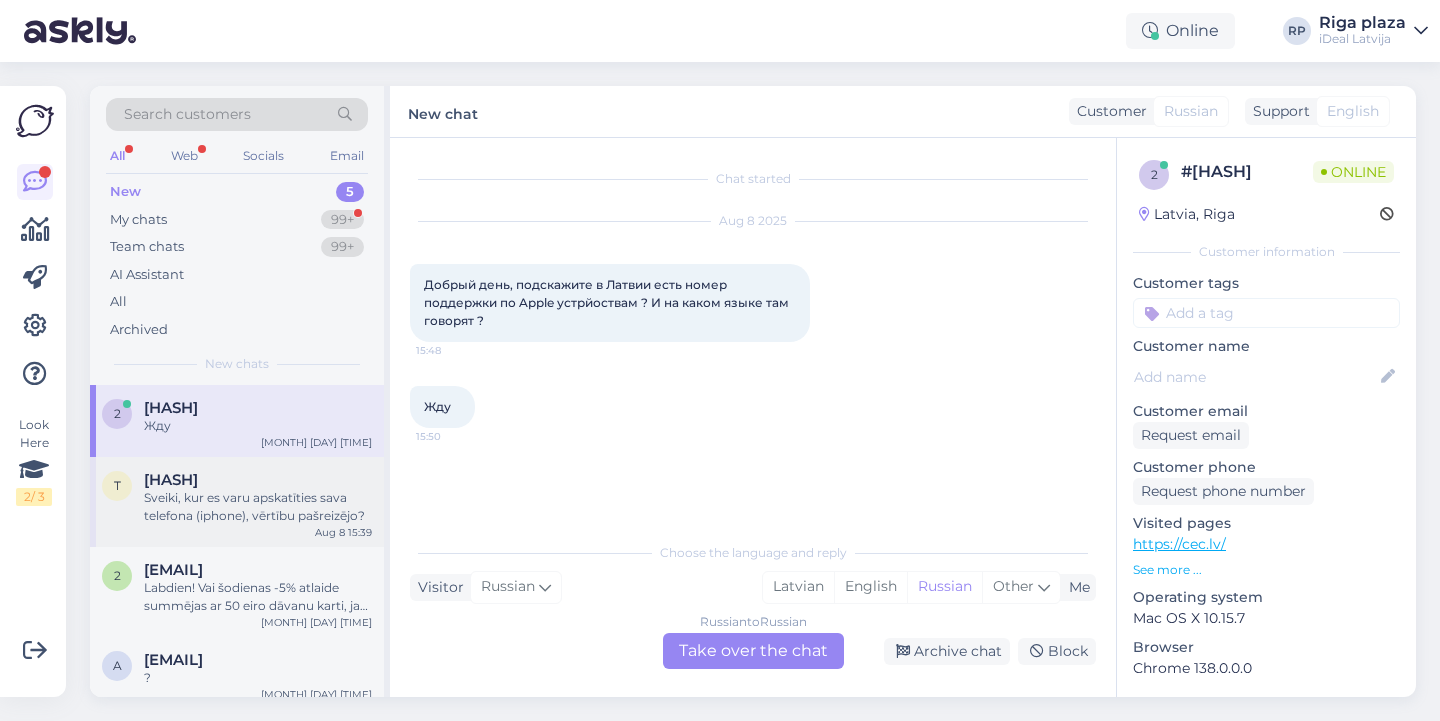 click on "Sveiki, kur es varu apskatīties sava telefona (iphone), vērtību pašreizējo?" at bounding box center (258, 507) 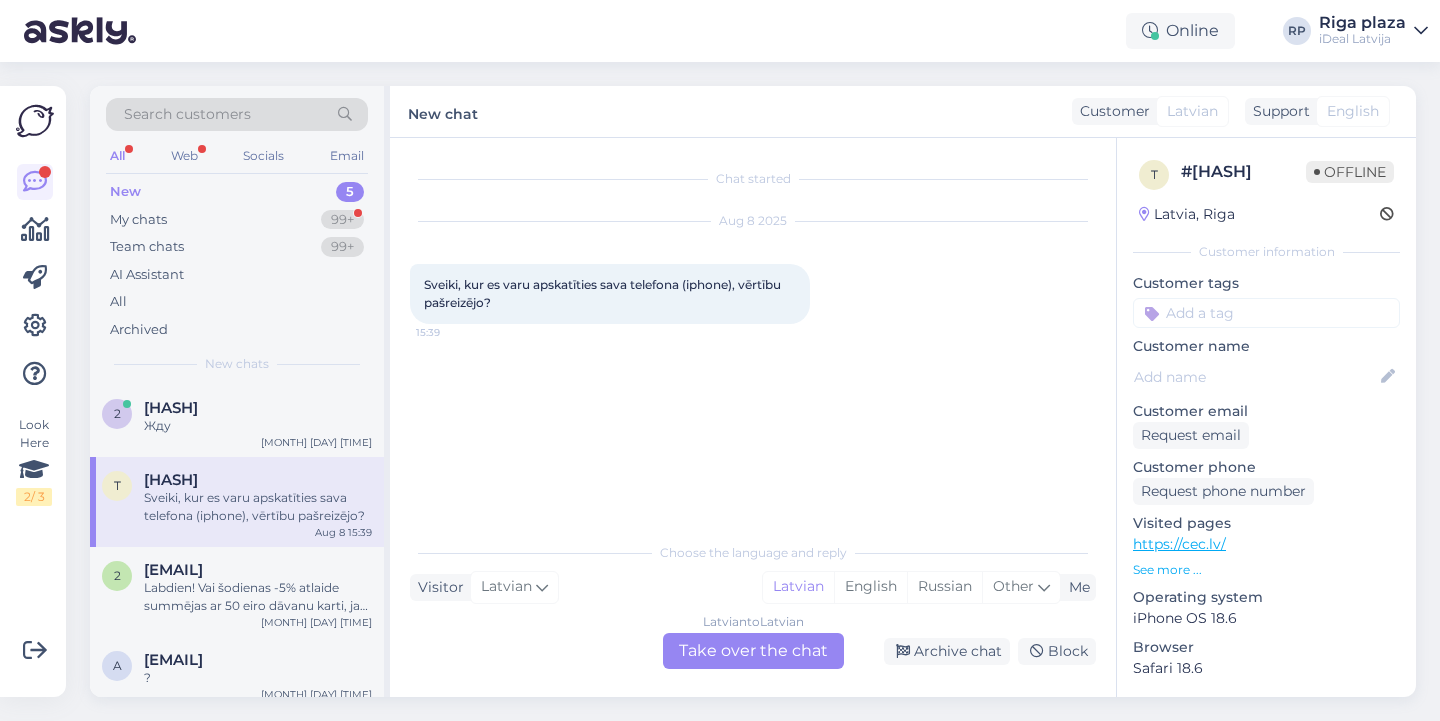 click on "Latvian  to  Latvian Take over the chat" at bounding box center (753, 651) 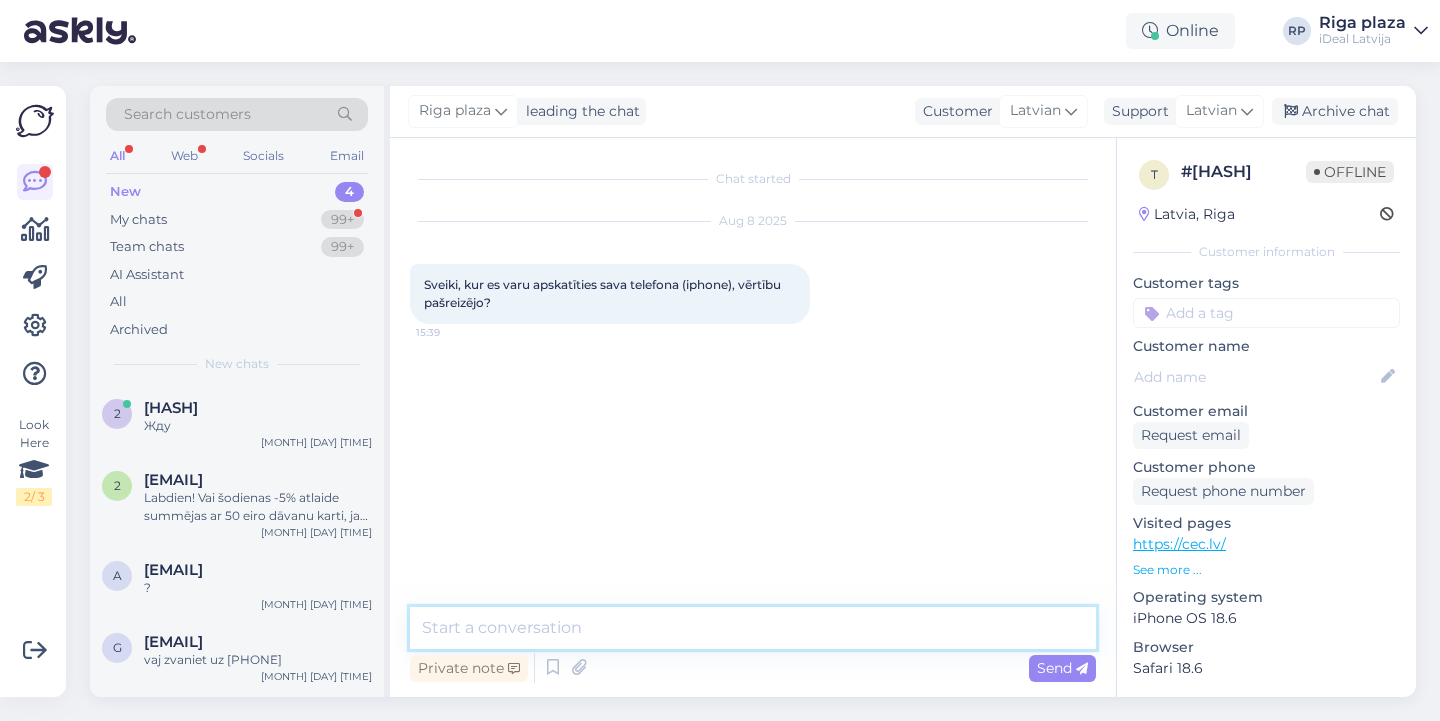 click at bounding box center [753, 628] 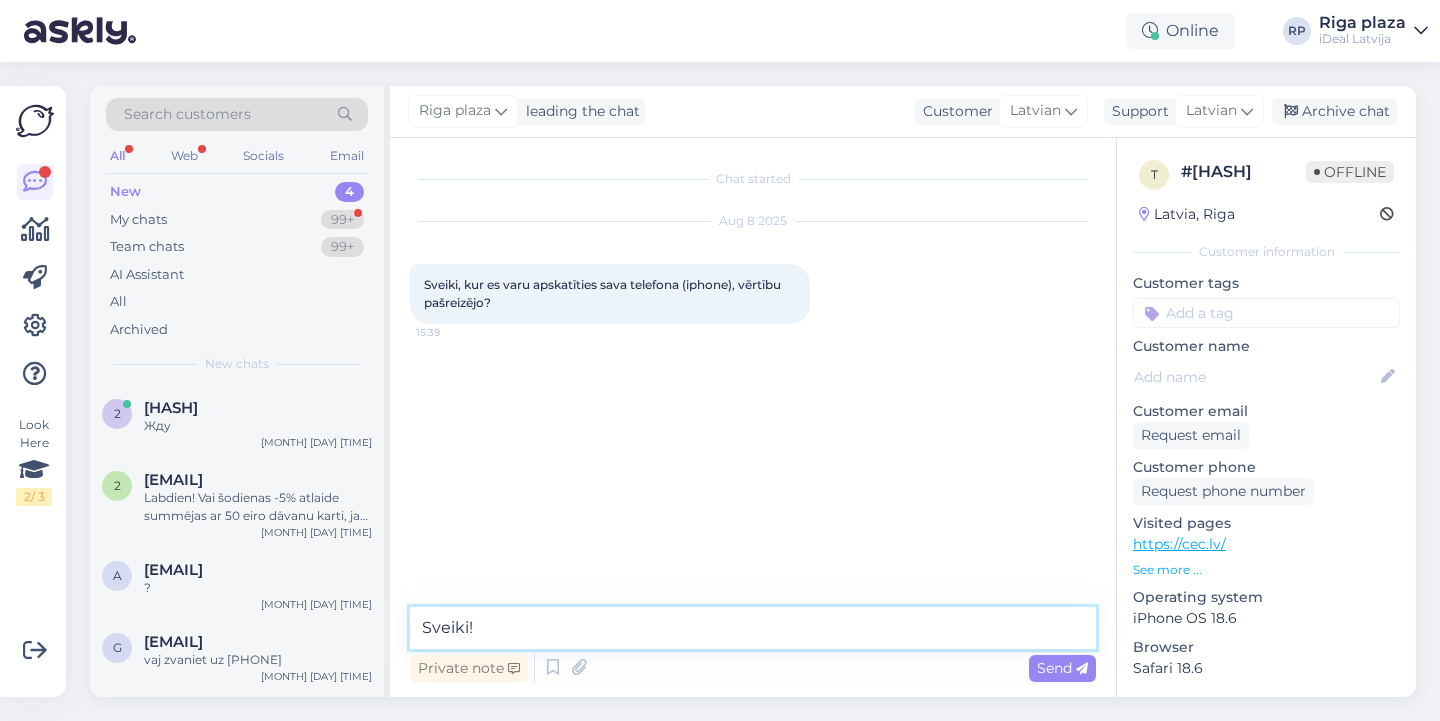 paste on "https://www.shop.cec.lv/mainit-apple-ierici" 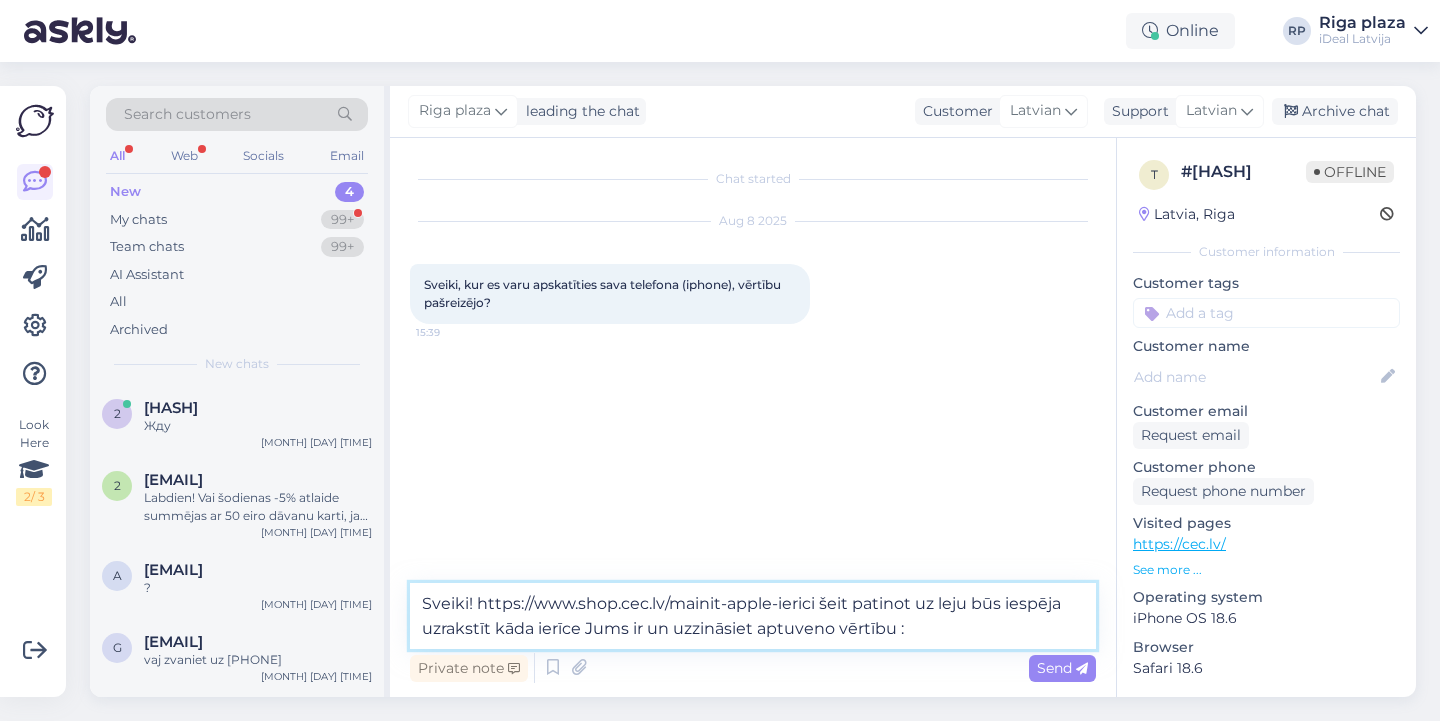 type on "Sveiki! https://www.shop.cec.lv/mainit-apple-ierici šeit patinot uz leju būs iespēja uzrakstīt kāda ierīce Jums ir un uzzināsiet aptuveno vērtību :)" 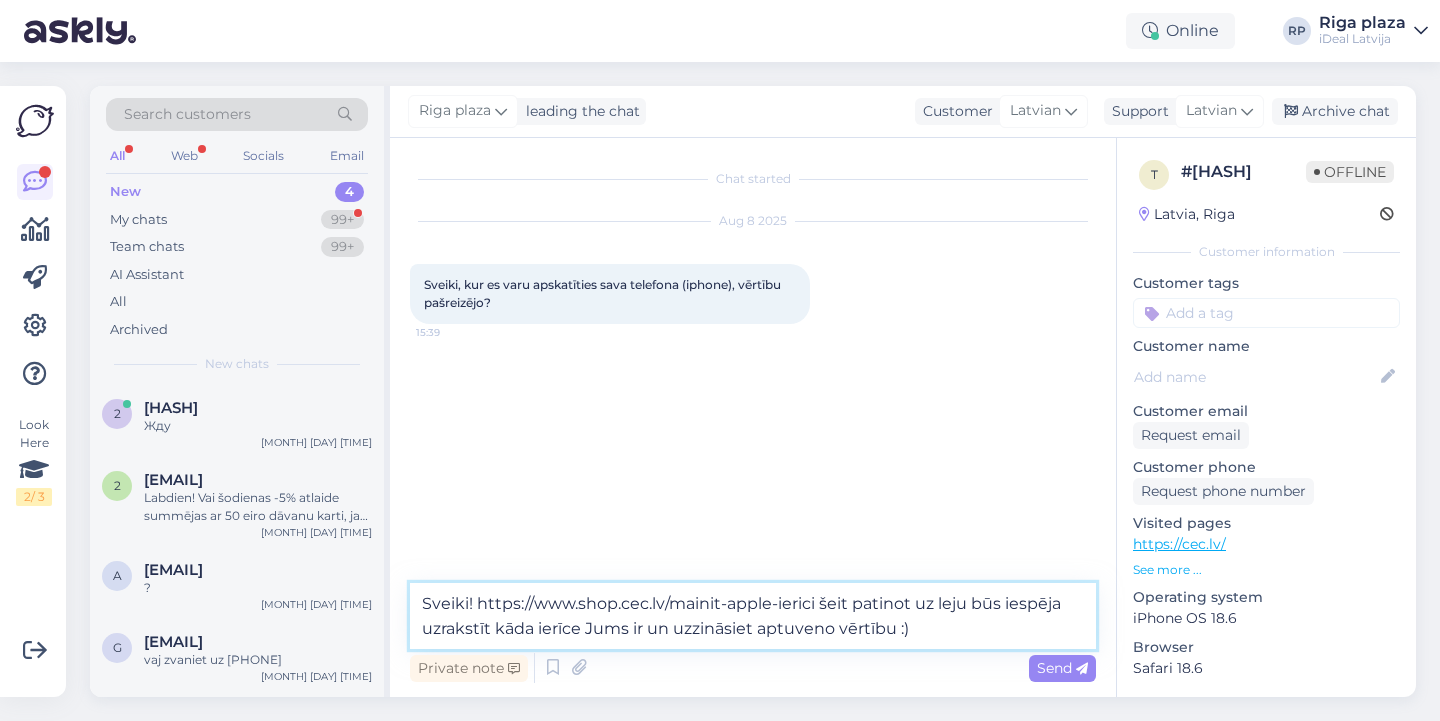 type 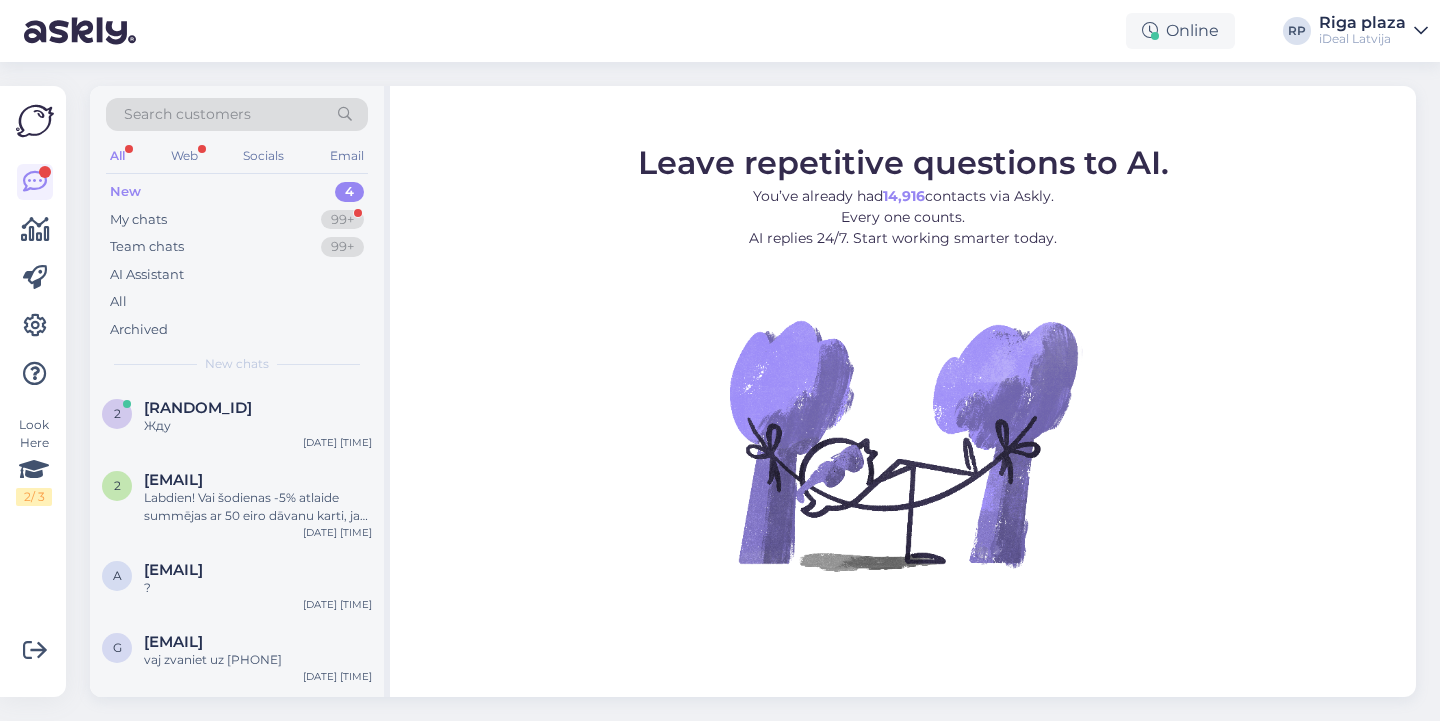 scroll, scrollTop: 0, scrollLeft: 0, axis: both 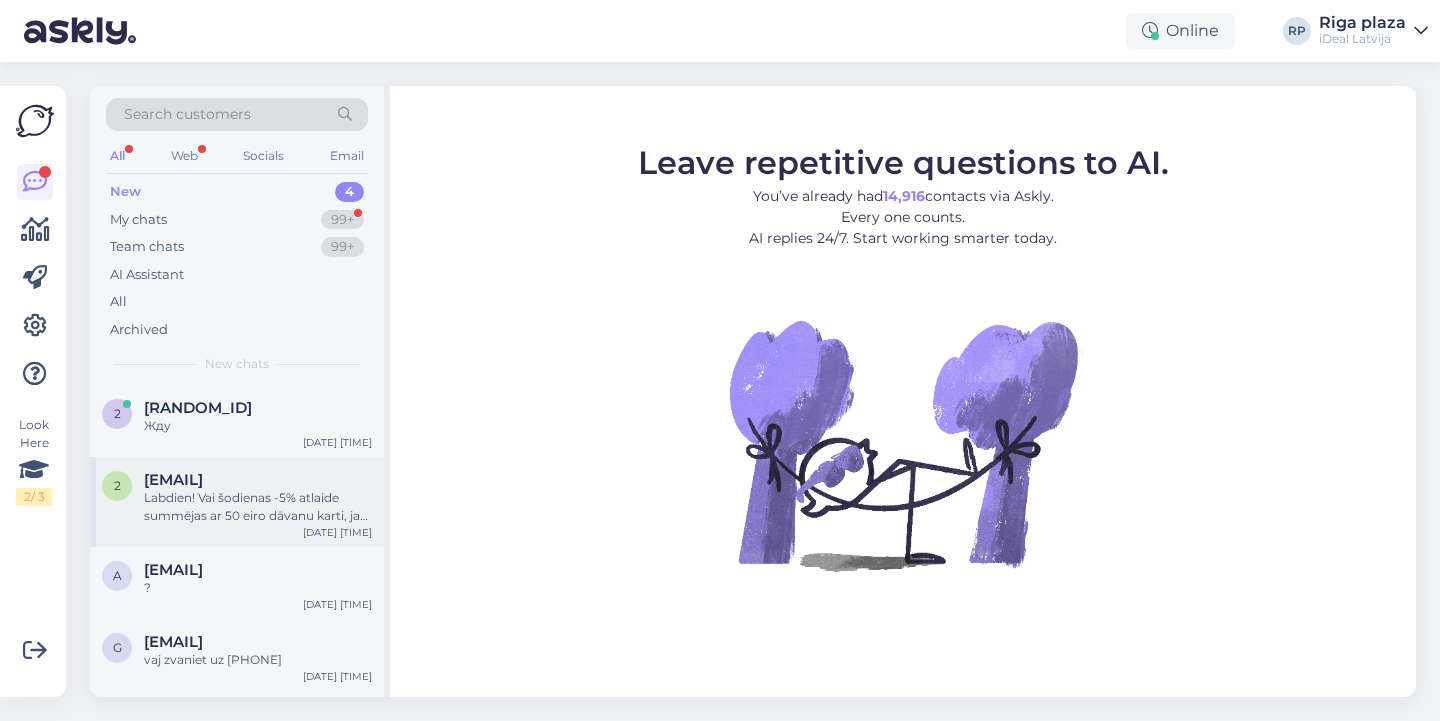 click on "Labdien! Vai šodienas -5% atlaide summējas ar 50 eiro dāvanu karti, ja tas izmantot Akropole Rīgā veikala?" at bounding box center [258, 507] 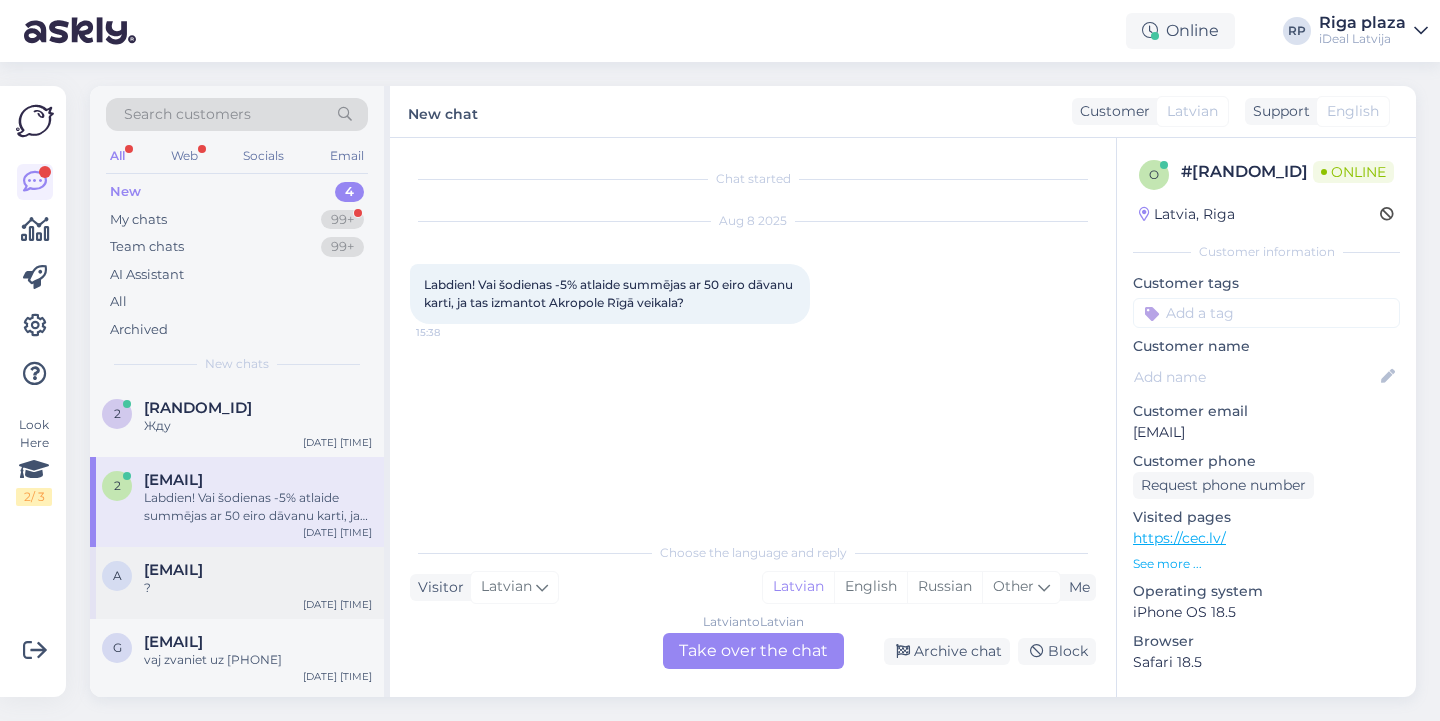 click on "?" at bounding box center (258, 588) 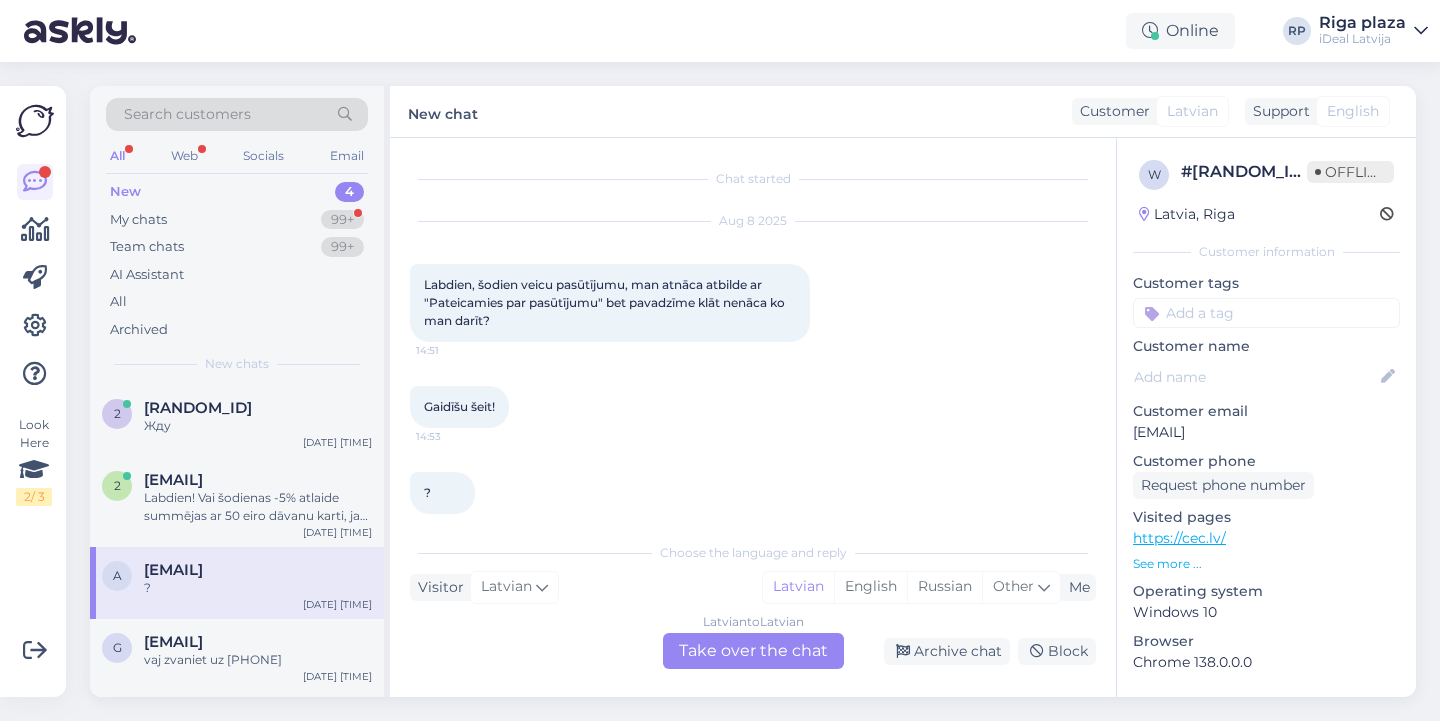 scroll, scrollTop: 22, scrollLeft: 0, axis: vertical 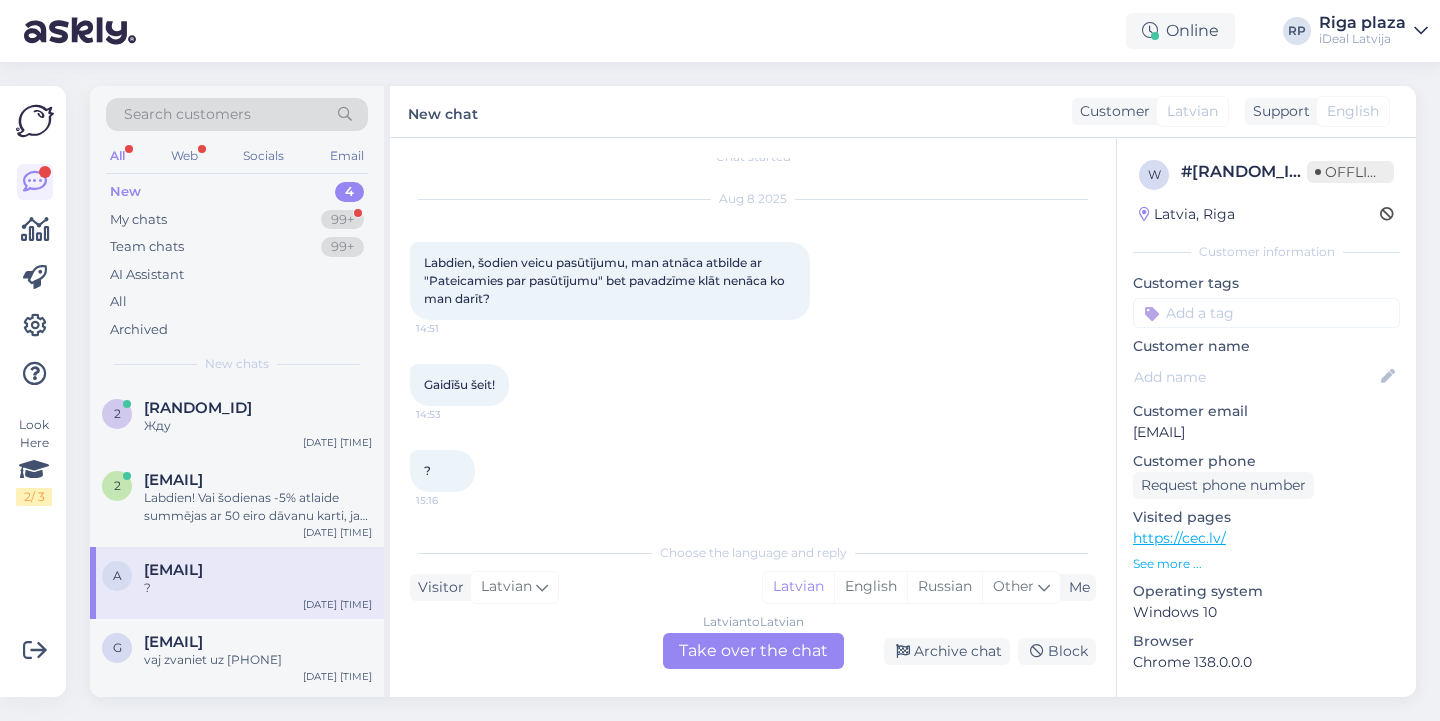 click on "Latvian  to  Latvian Take over the chat" at bounding box center [753, 651] 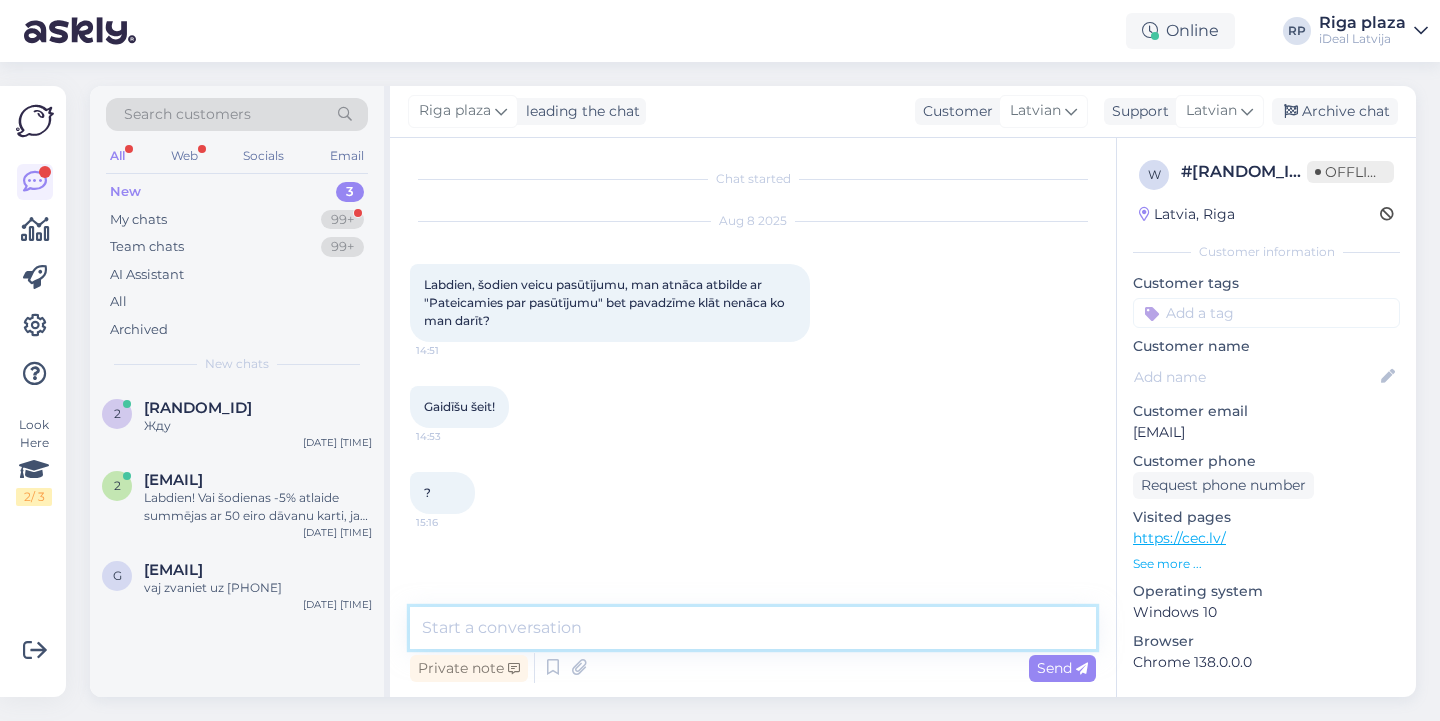 click at bounding box center [753, 628] 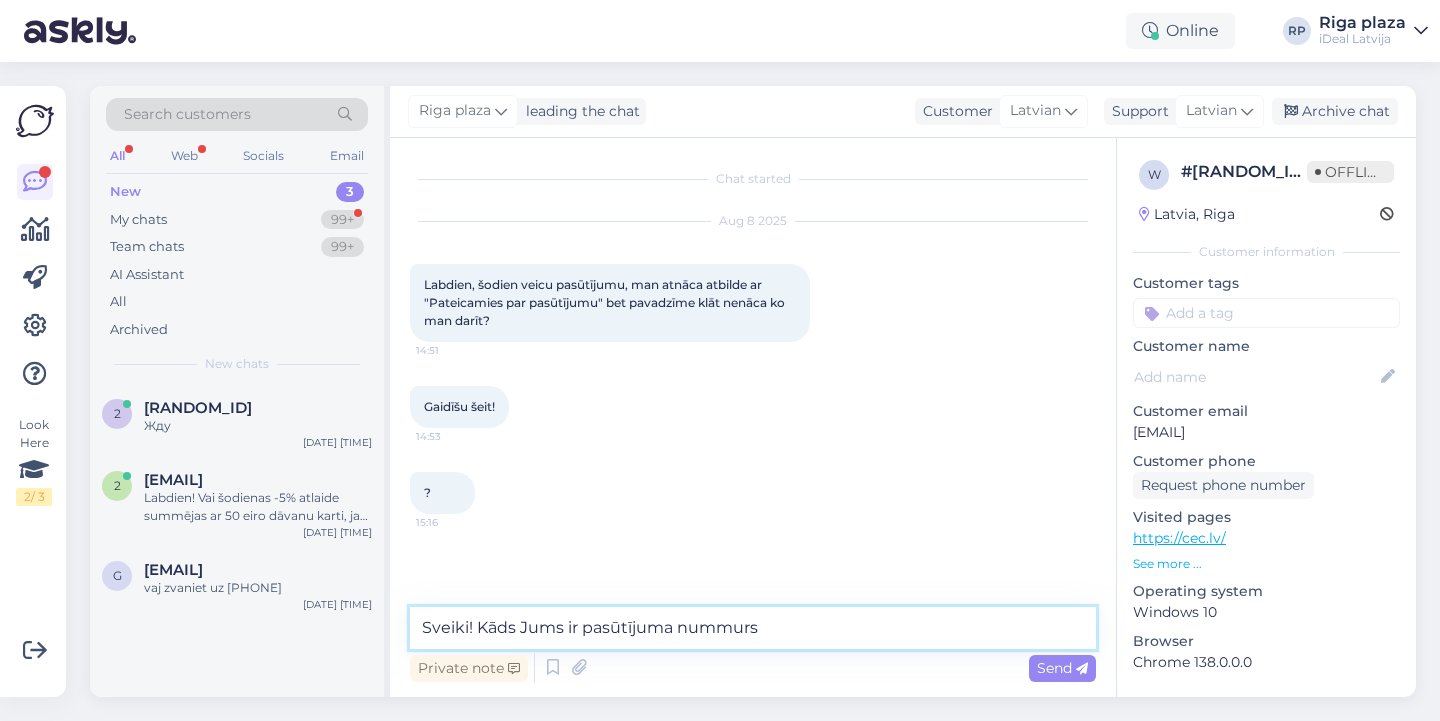 type on "Sveiki! Kāds Jums ir pasūtījuma nummurs?" 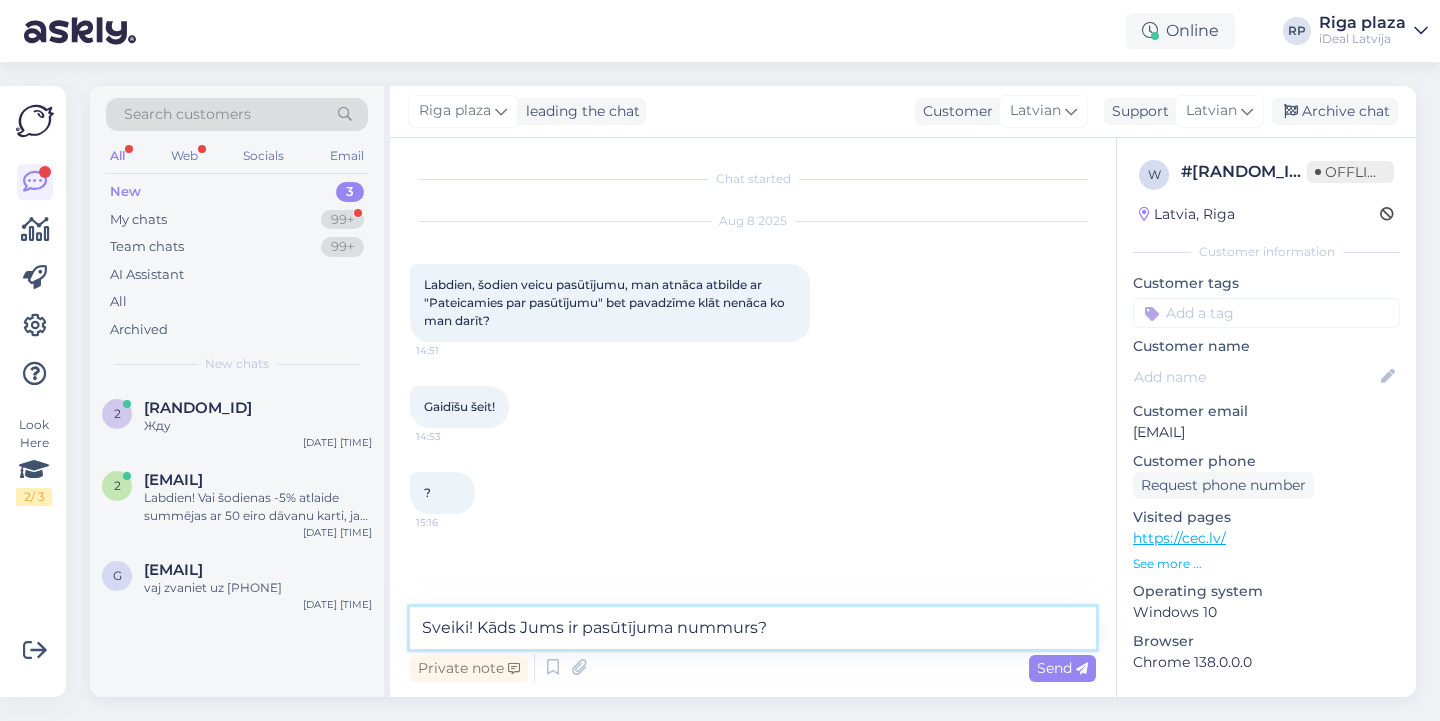 type 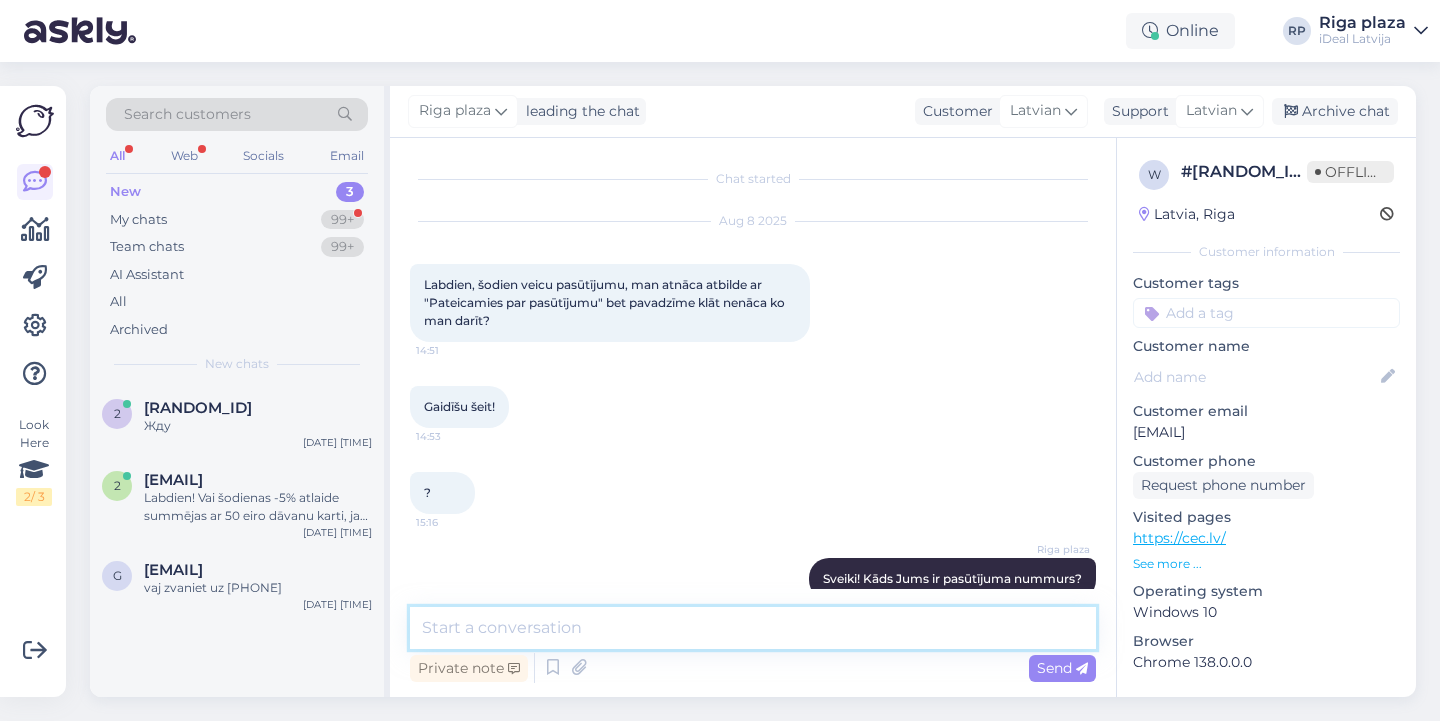 scroll, scrollTop: 33, scrollLeft: 0, axis: vertical 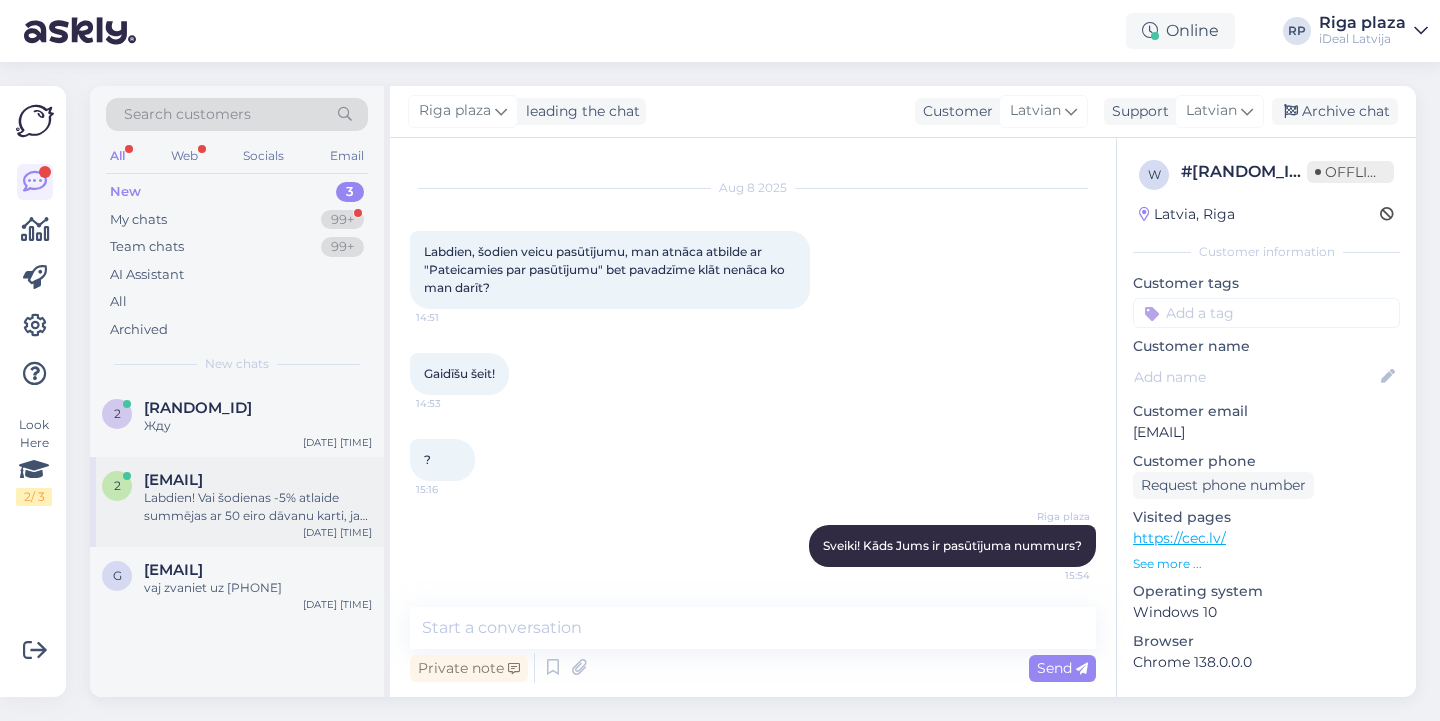 click on "Labdien! Vai šodienas -5% atlaide summējas ar 50 eiro dāvanu karti, ja tas izmantot Akropole Rīgā veikala?" at bounding box center (258, 507) 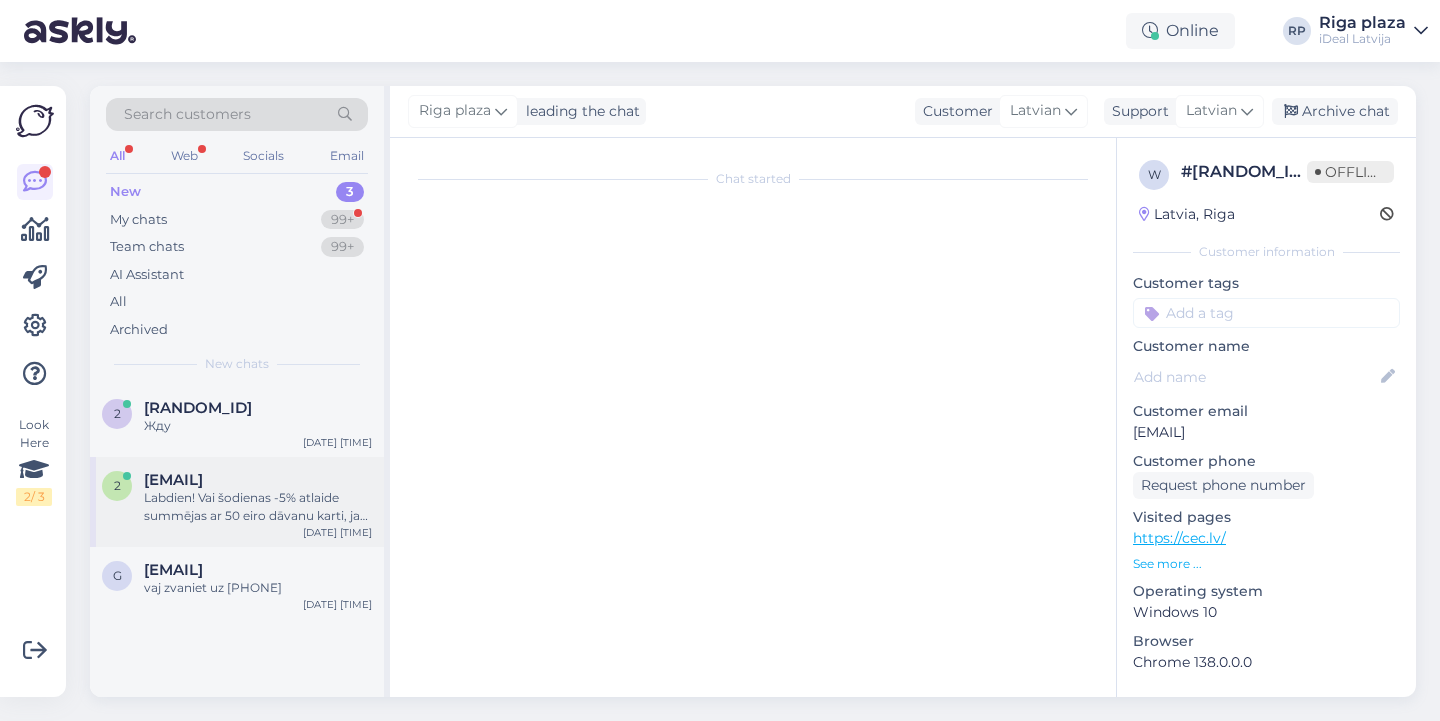 scroll, scrollTop: 0, scrollLeft: 0, axis: both 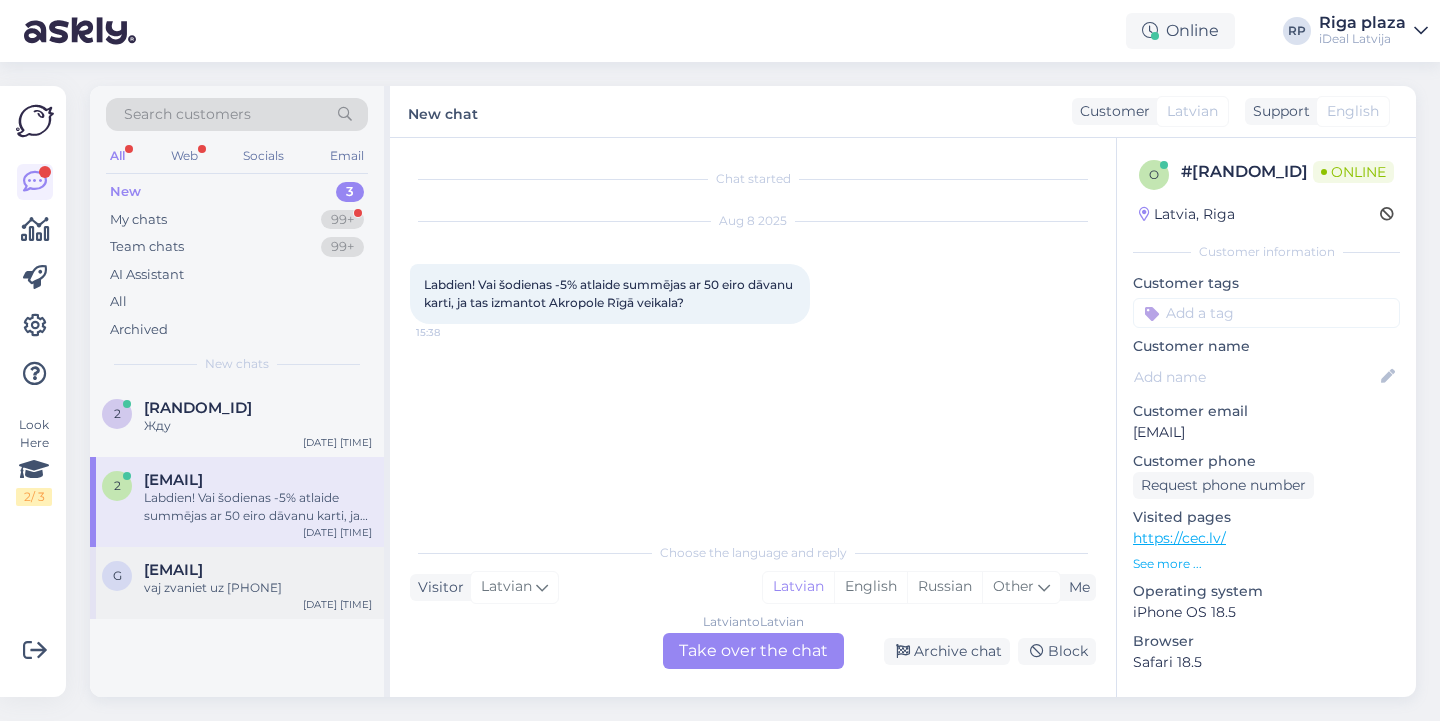 click on "g gd@mvp.sh vaj zvaniet uz 29256178 Aug 7 22:56" at bounding box center (237, 583) 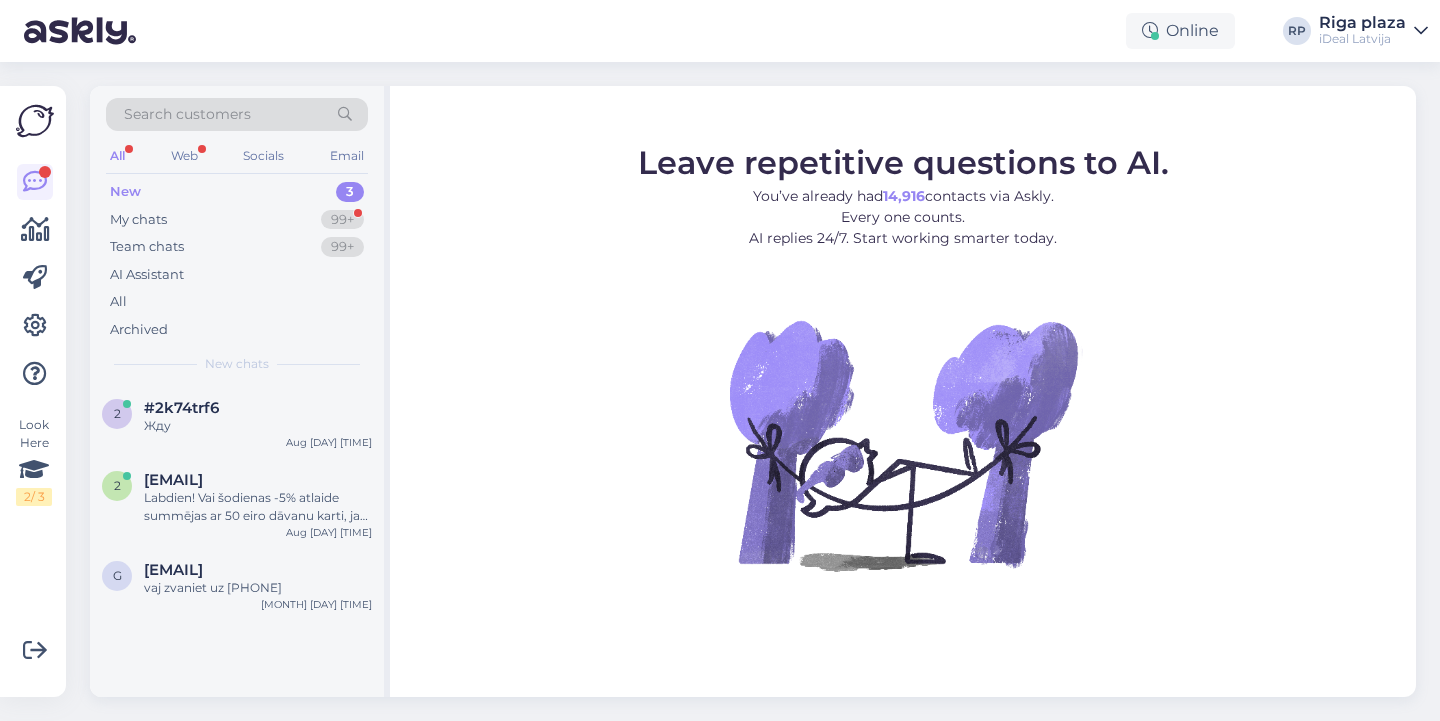 scroll, scrollTop: 0, scrollLeft: 0, axis: both 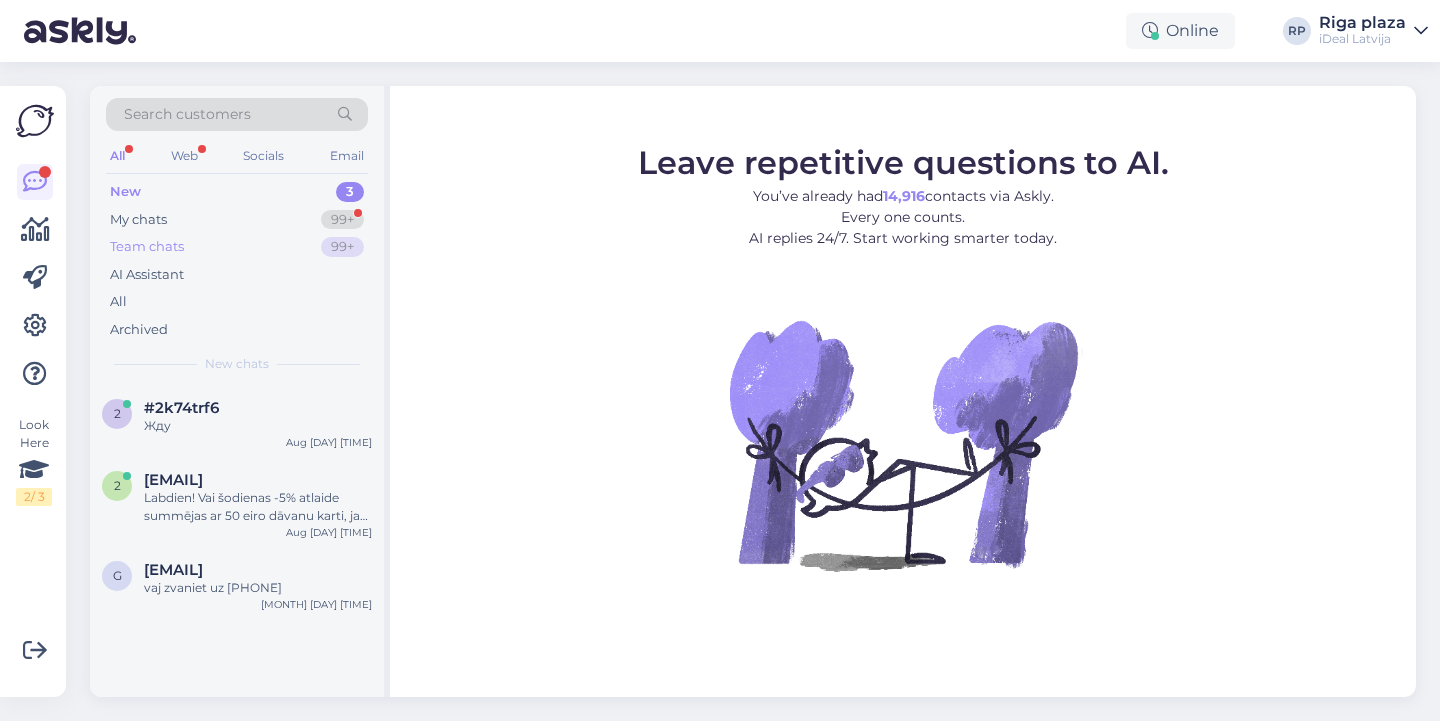 click on "Team chats 99+" at bounding box center (237, 247) 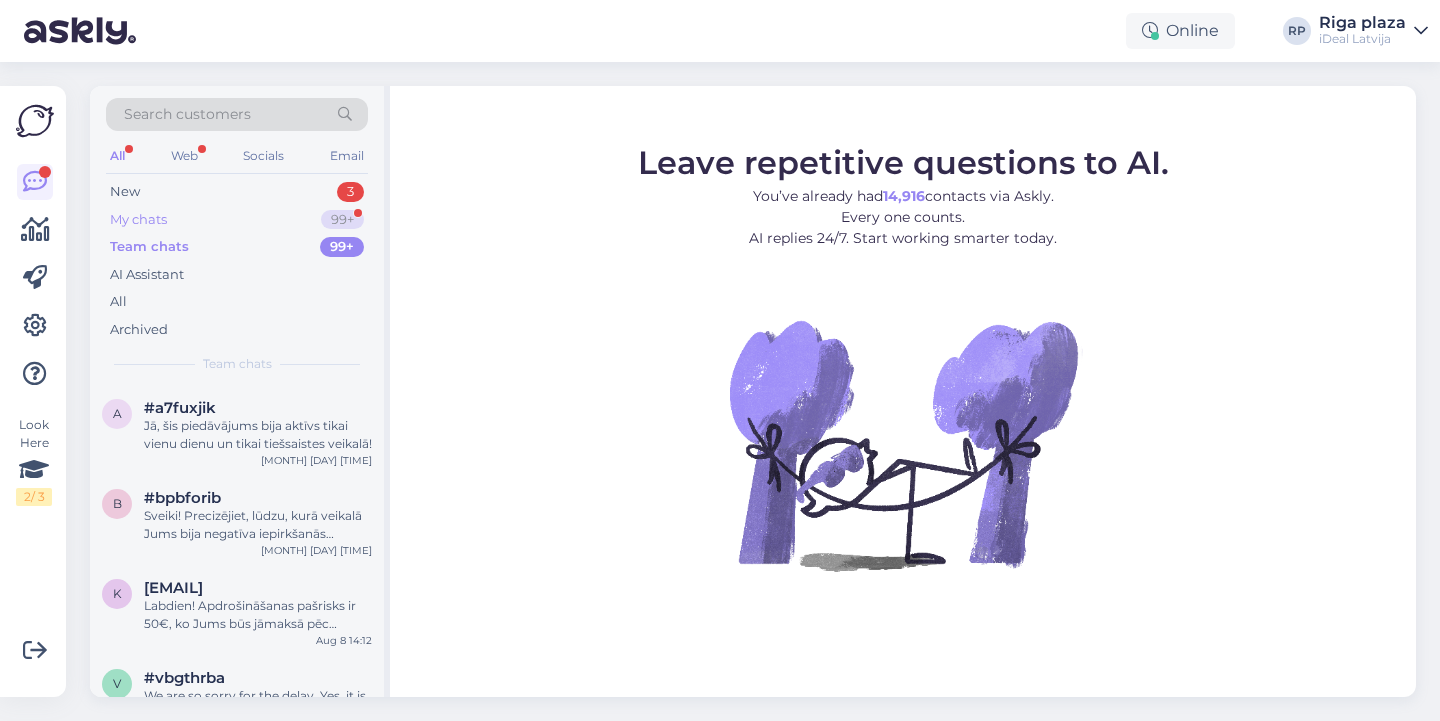 click on "99+" at bounding box center [342, 220] 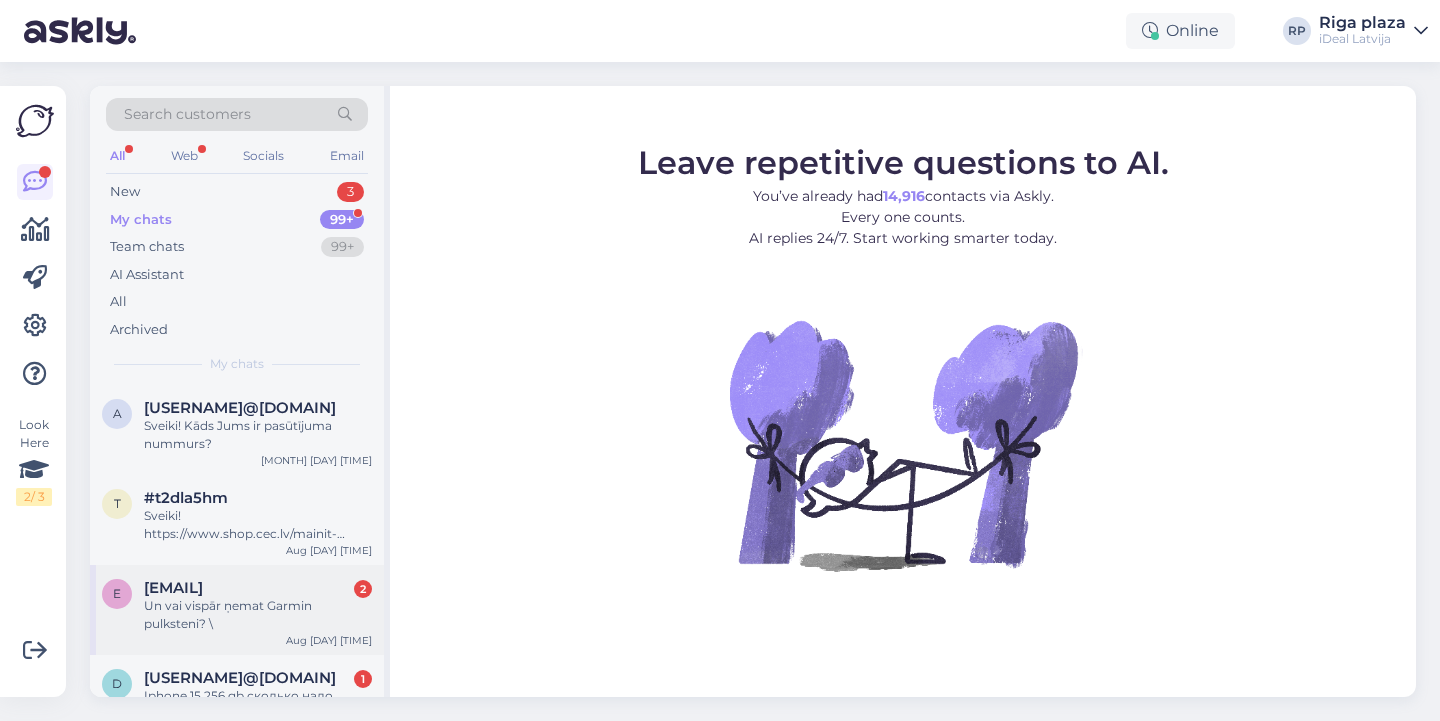 click on "[EMAIL]" at bounding box center (173, 588) 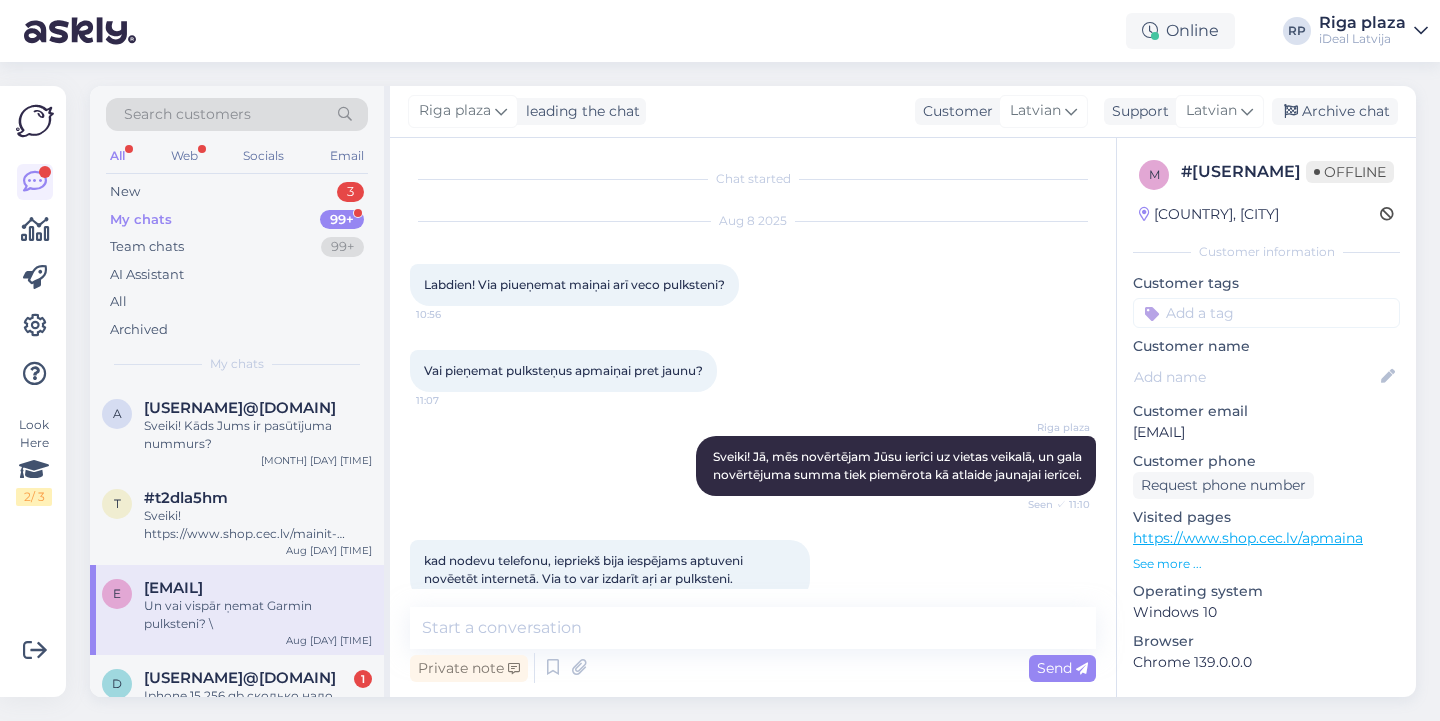 scroll, scrollTop: 155, scrollLeft: 0, axis: vertical 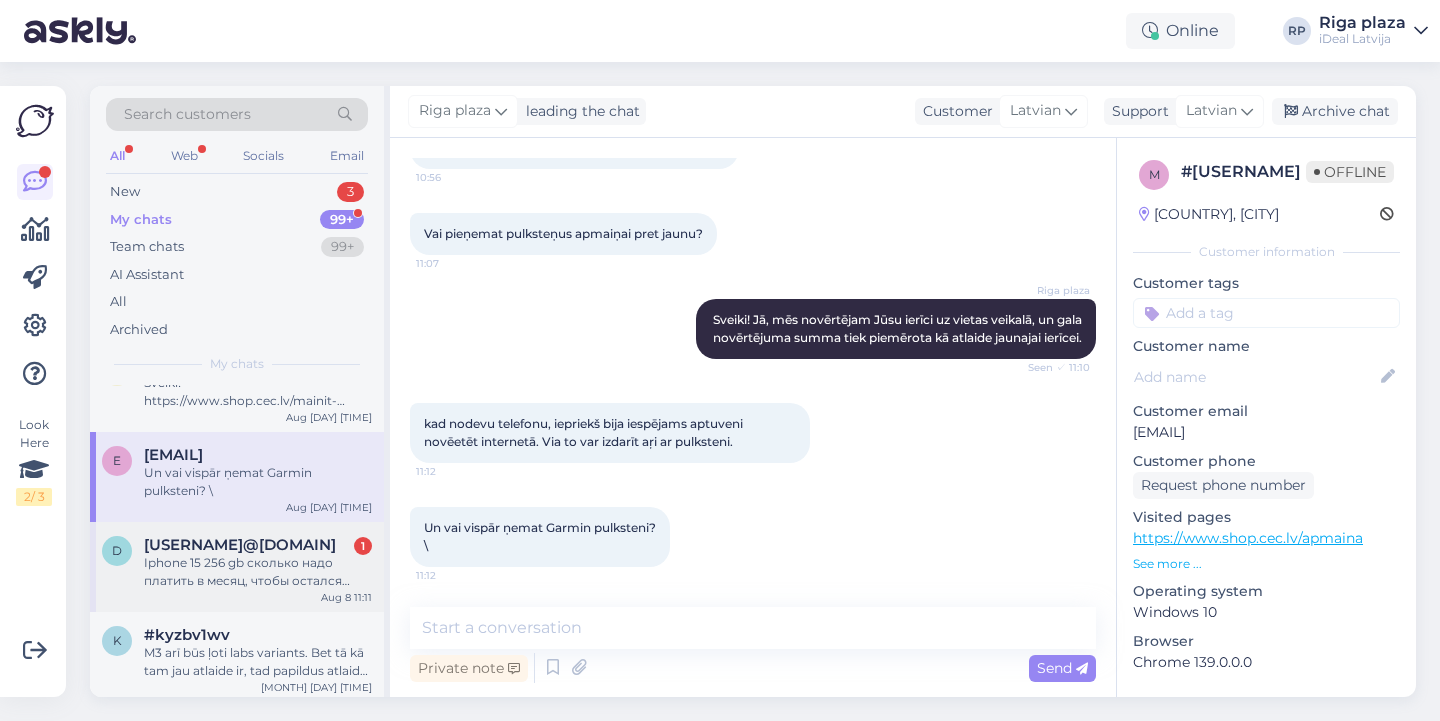 click on "Iphone 15 256 gb сколько надо платить в месяц, чтобы остался моим? На 24 месяца" at bounding box center (258, 572) 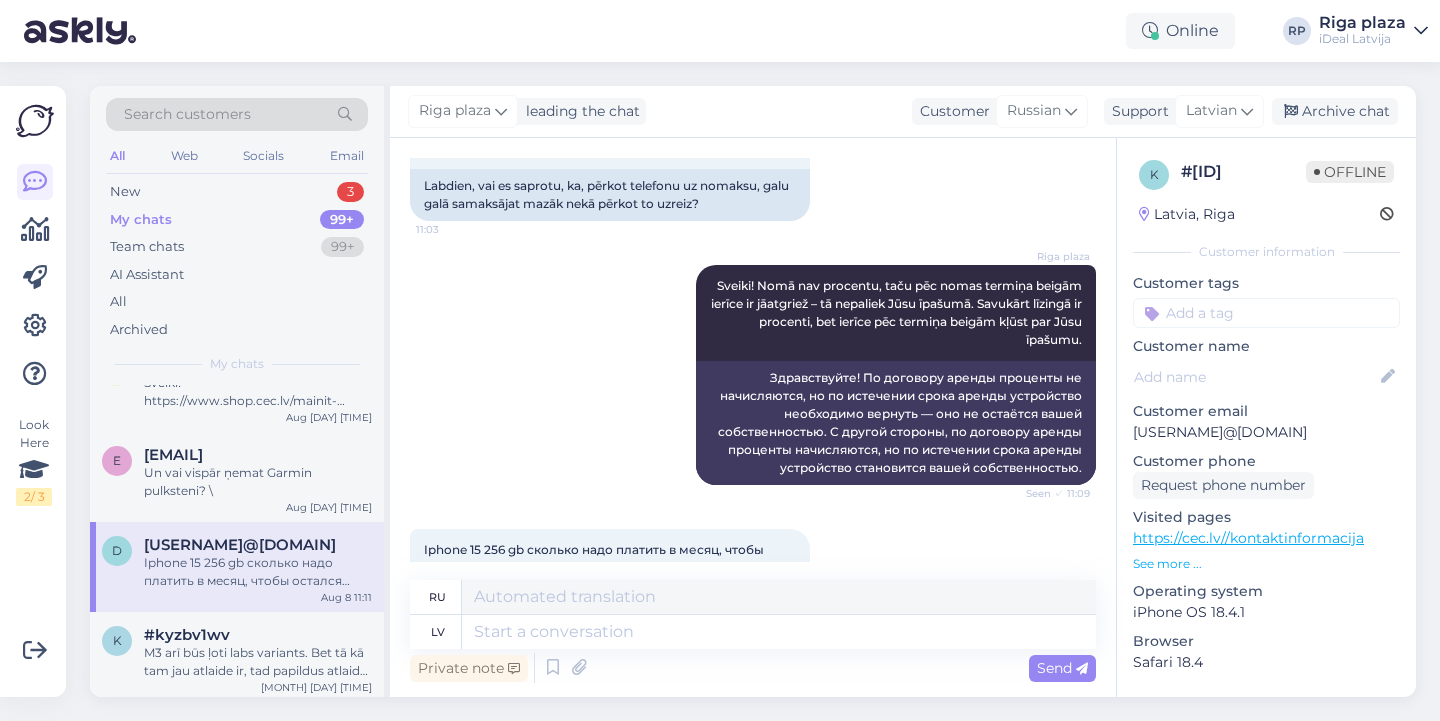 scroll, scrollTop: 256, scrollLeft: 0, axis: vertical 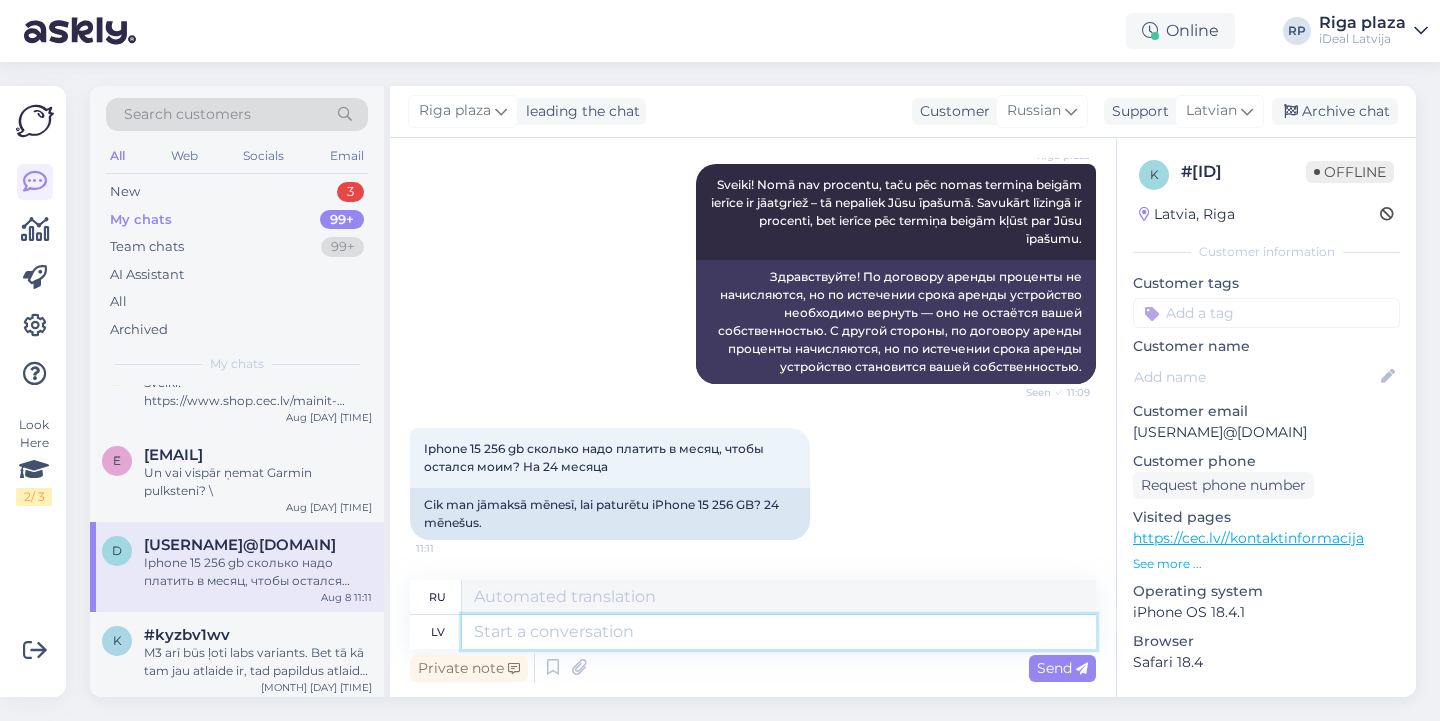 click at bounding box center (779, 632) 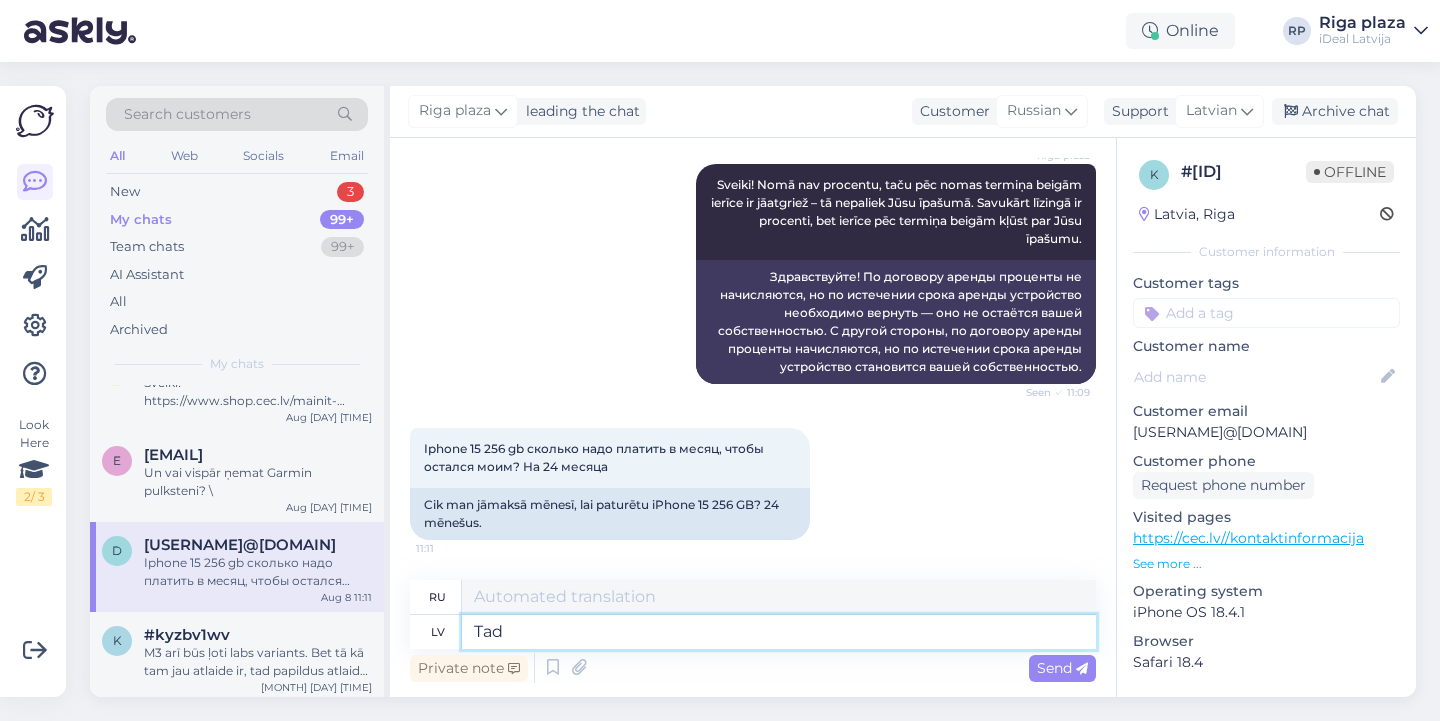 type on "Tad" 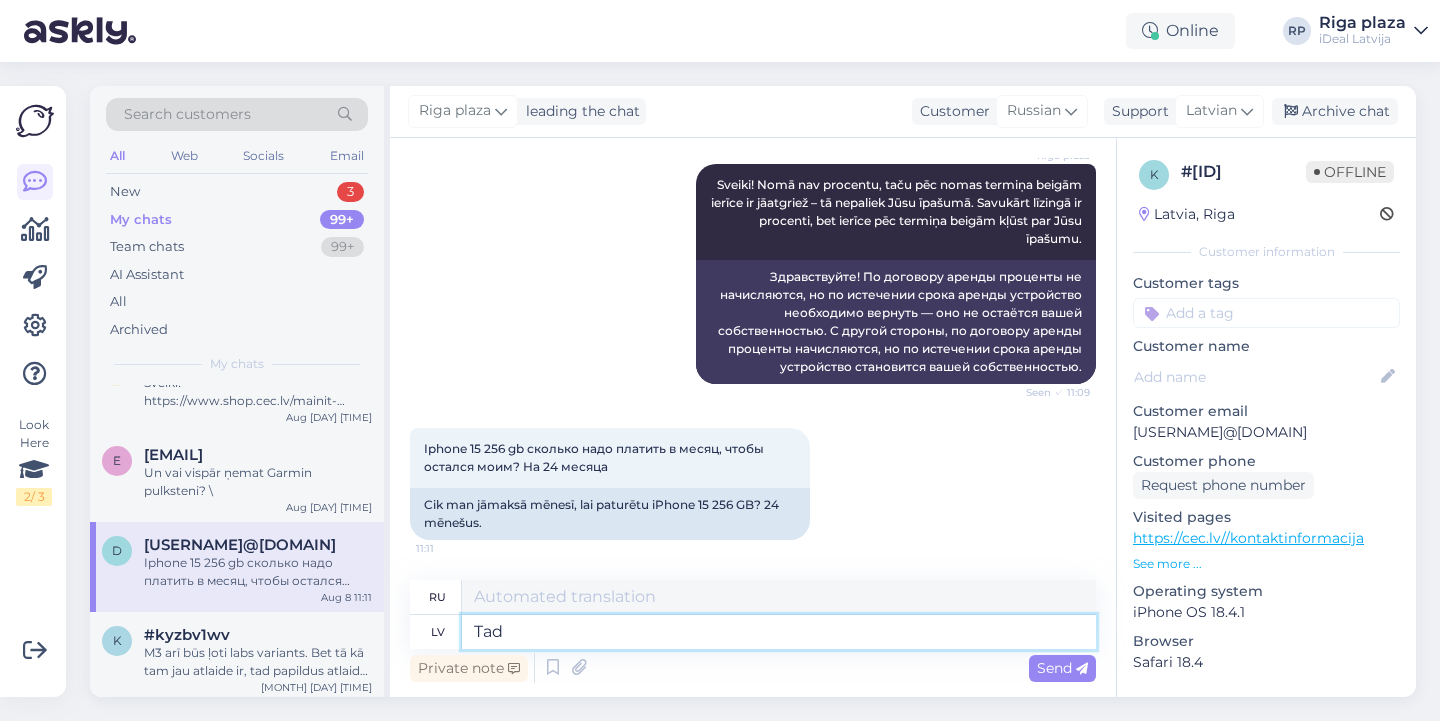 type on "Затем" 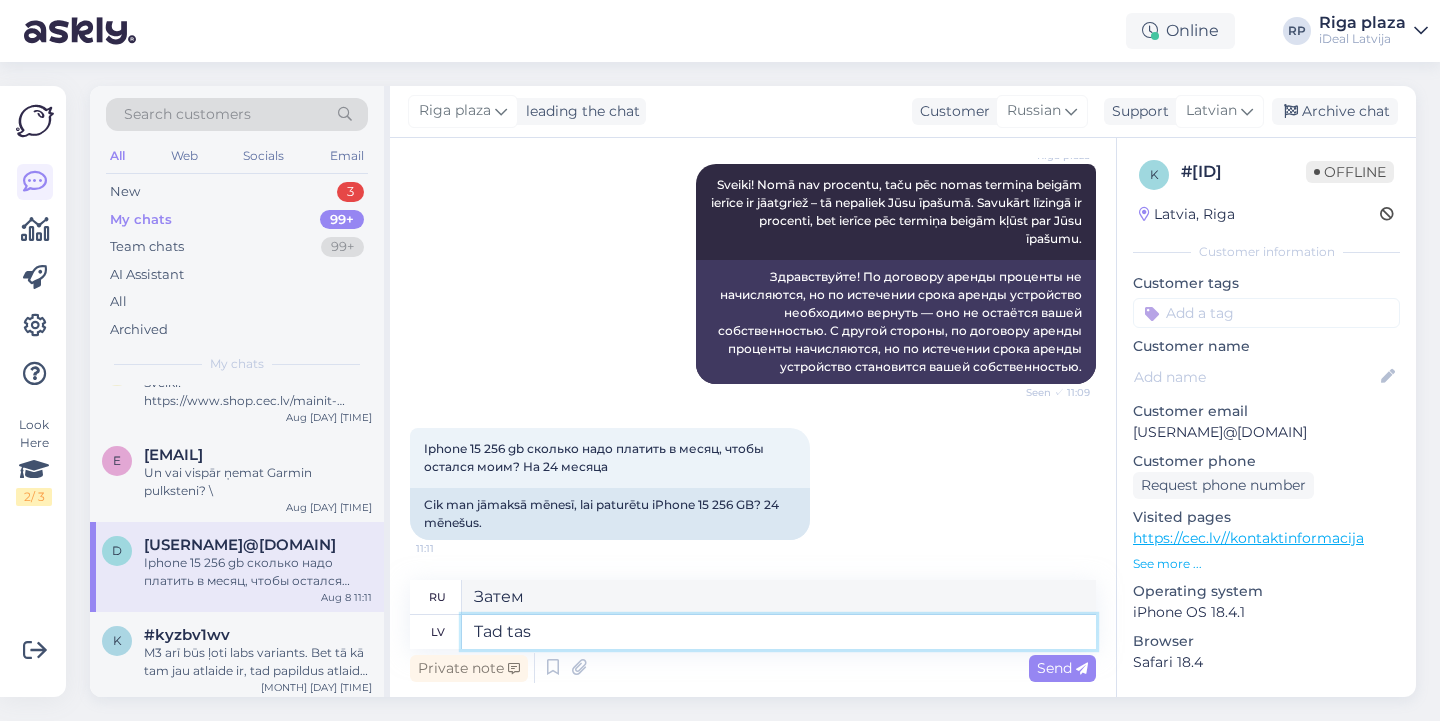 type on "Tad tas" 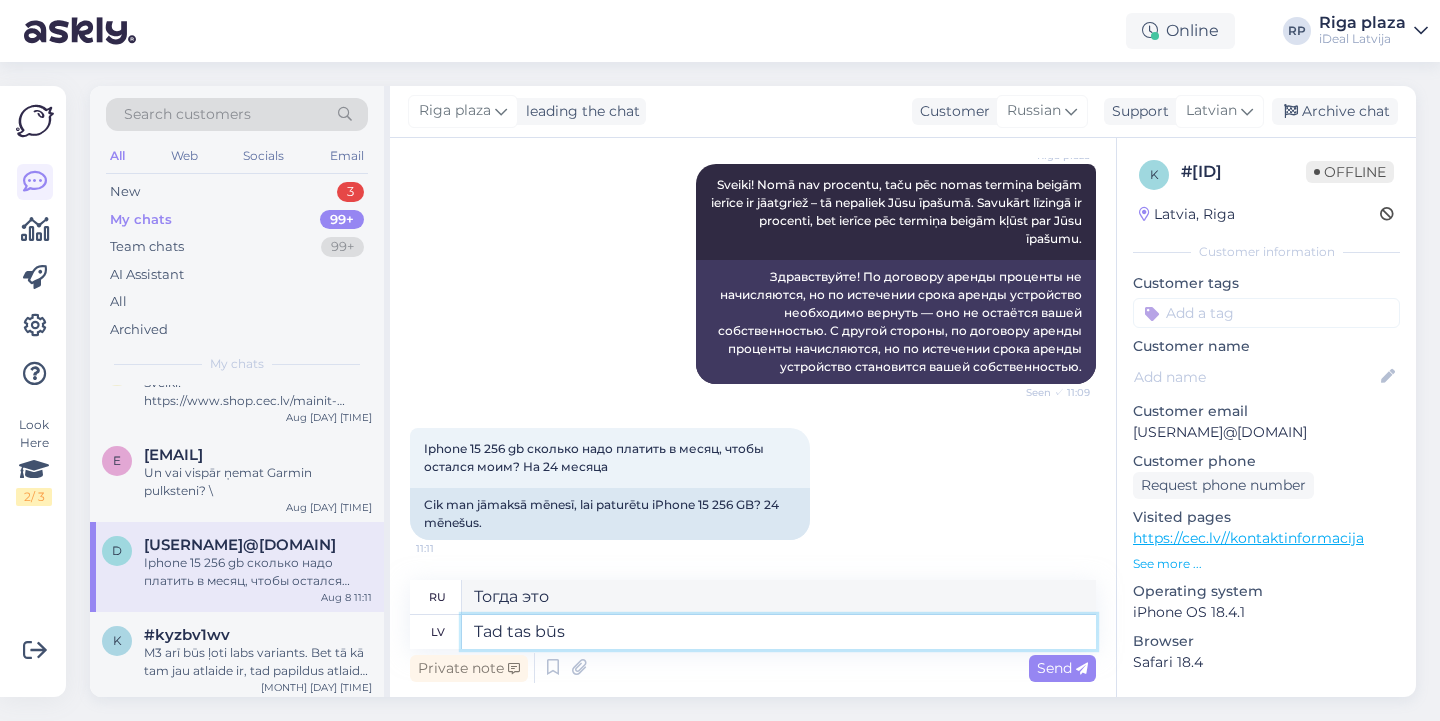 type on "Tad tas būs l" 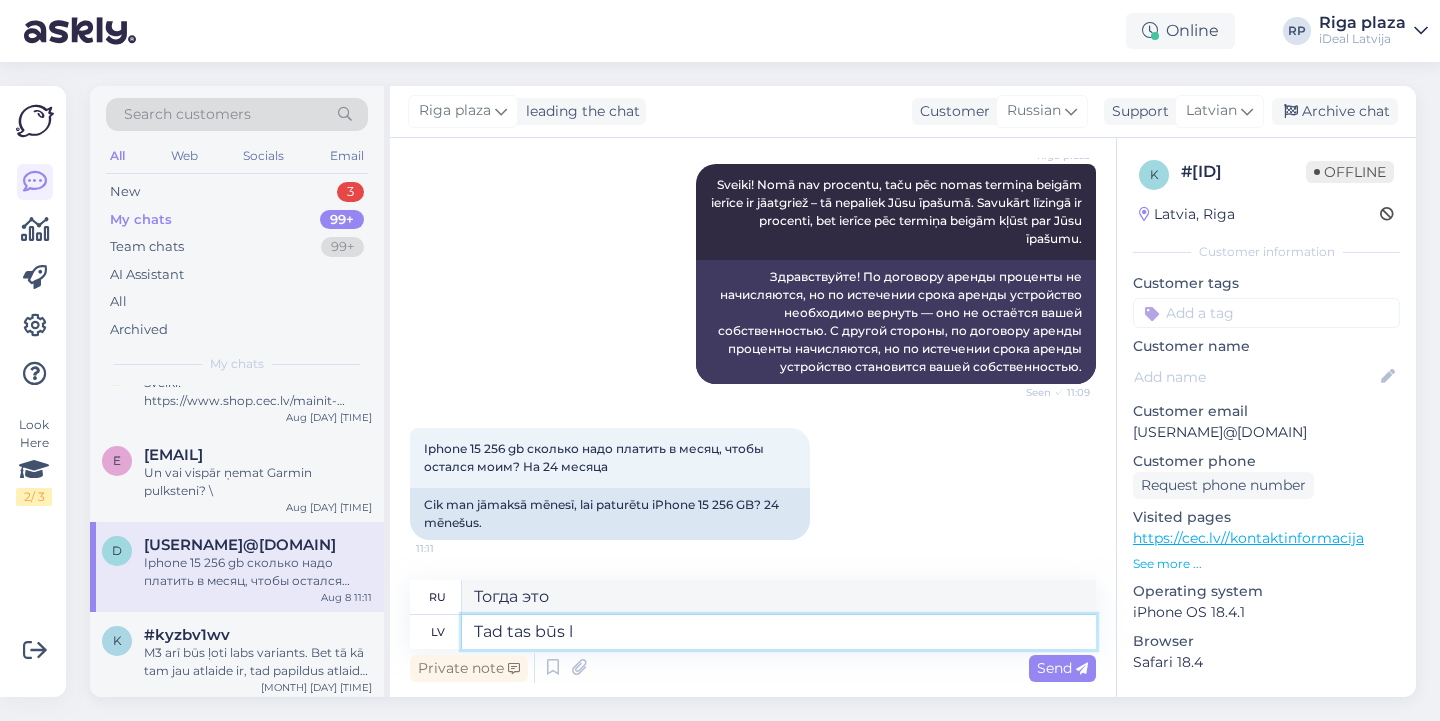 type on "Тогда это будет" 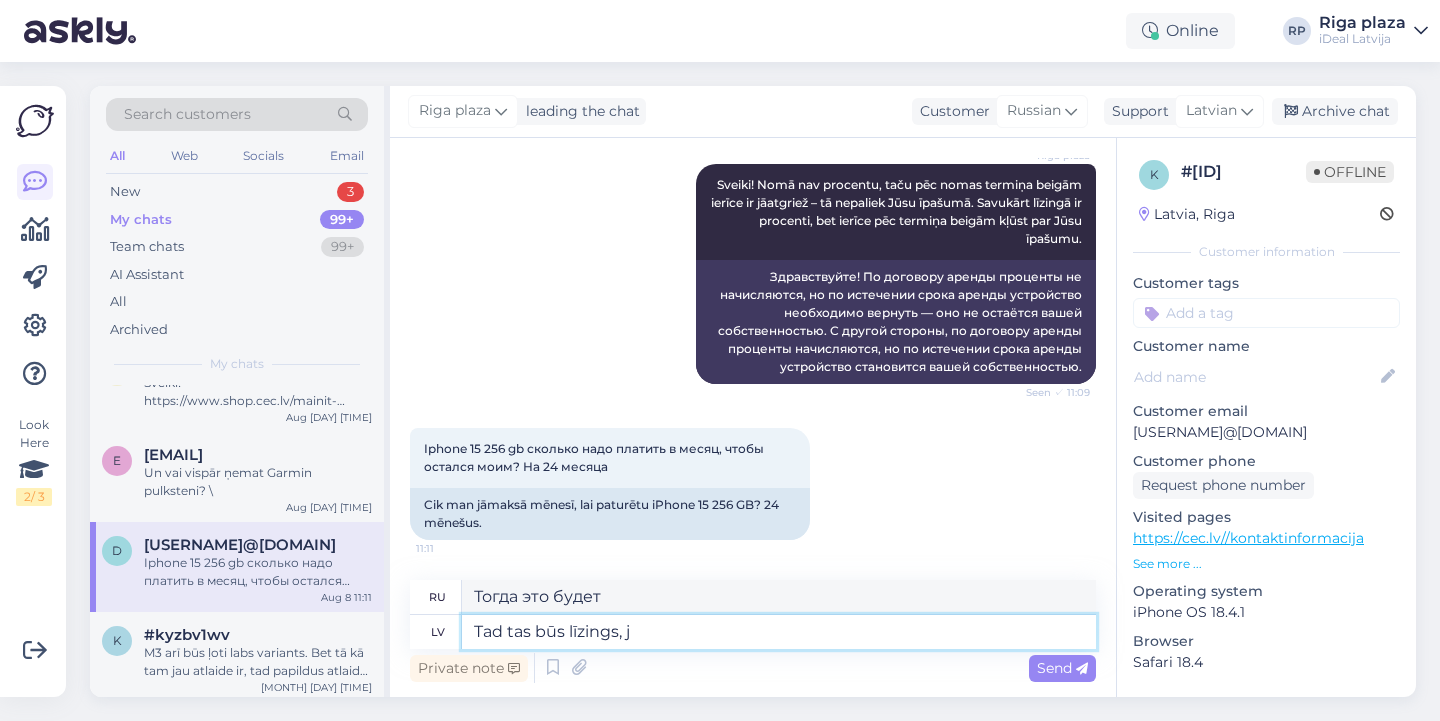 type on "Tad tas būs līzings, jo" 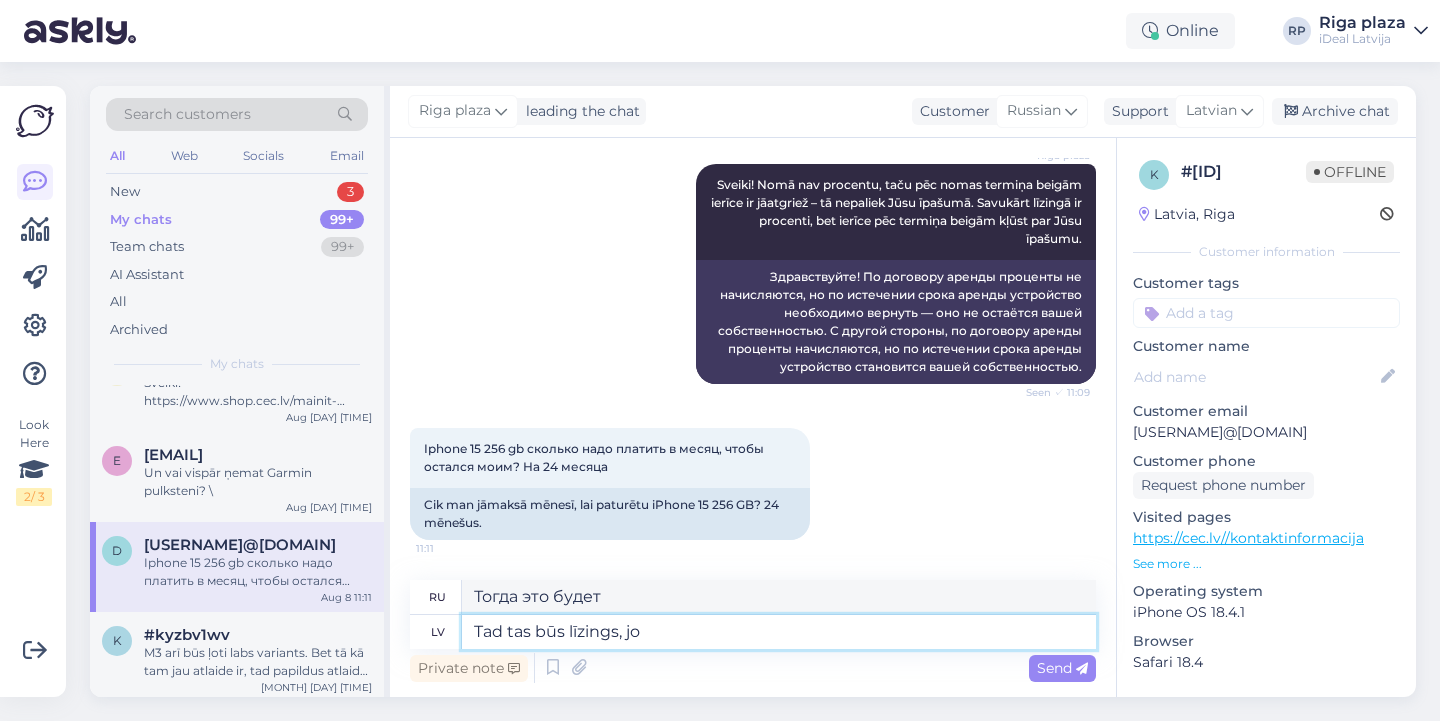 type on "Тогда это будет лизинг," 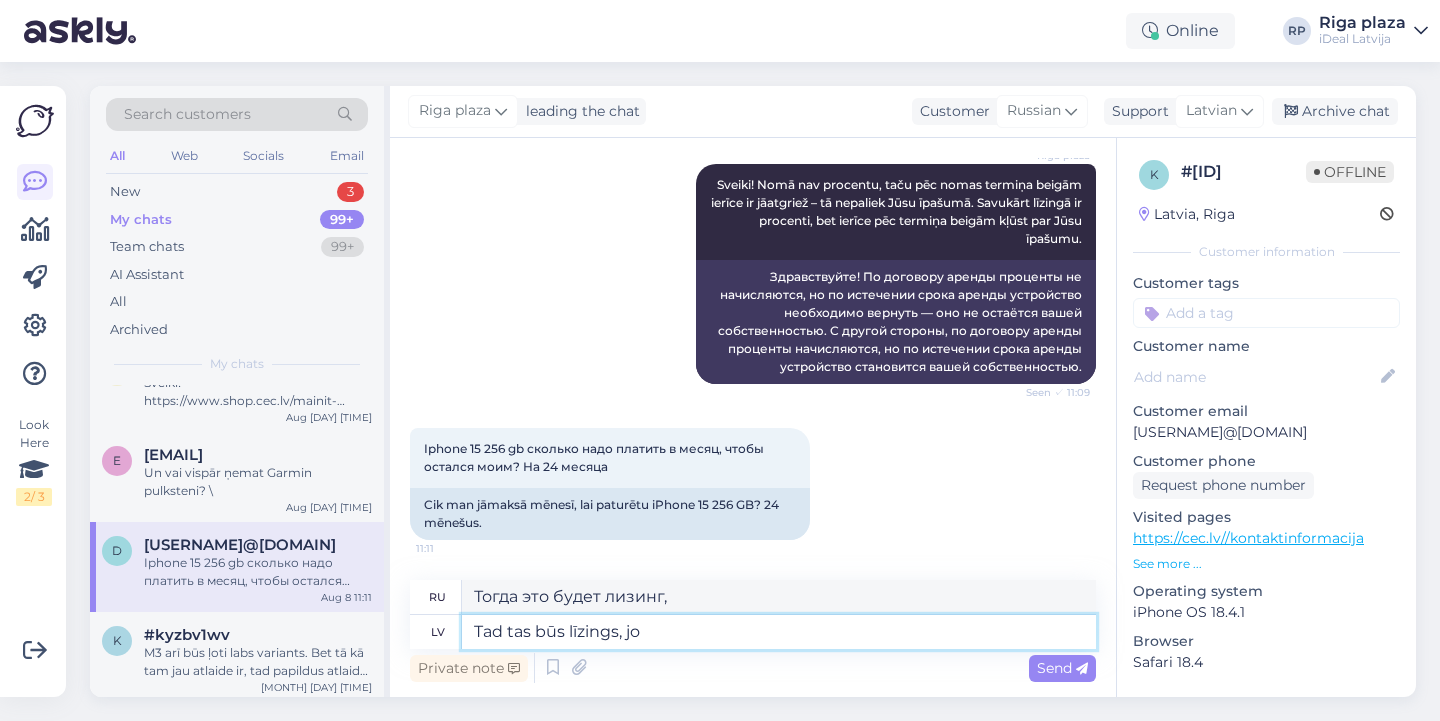 type on "Tad tas būs līzings, jo n" 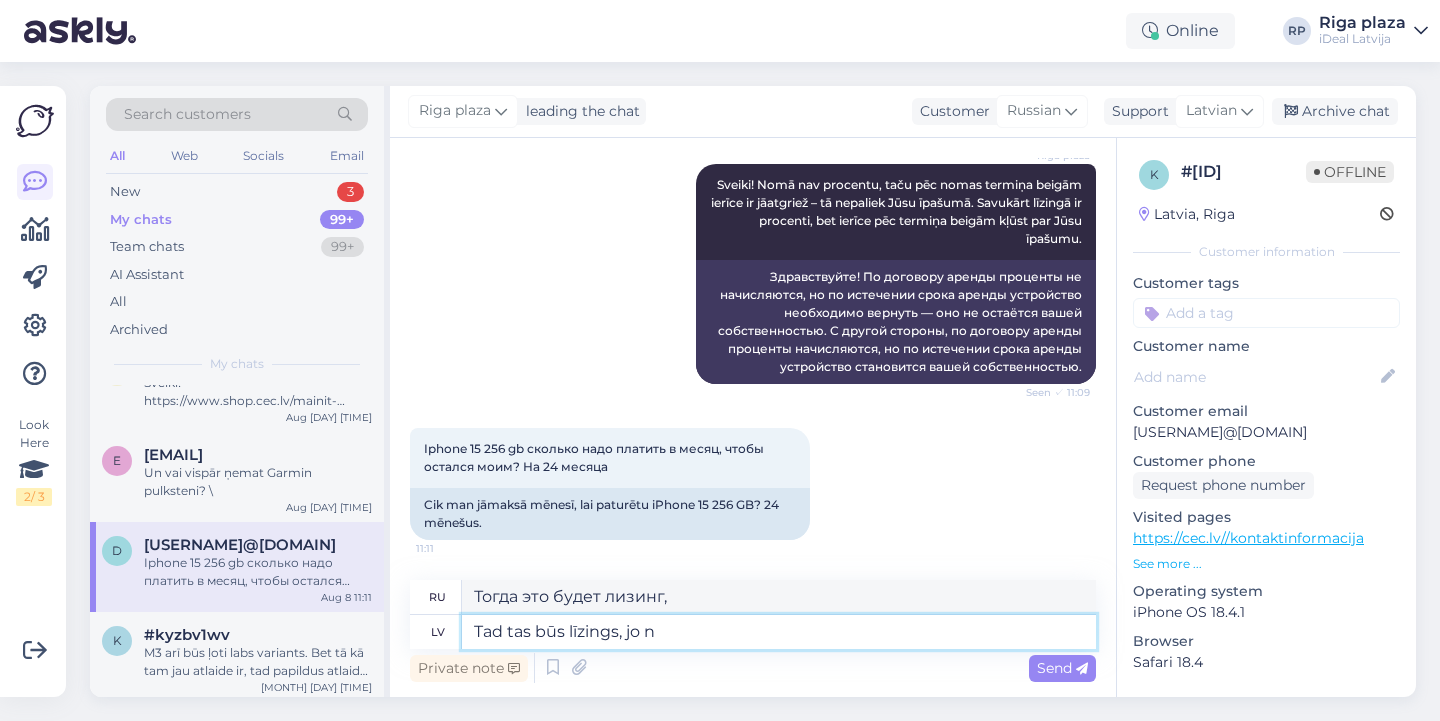 type on "Тогда это будет лизинг, потому что" 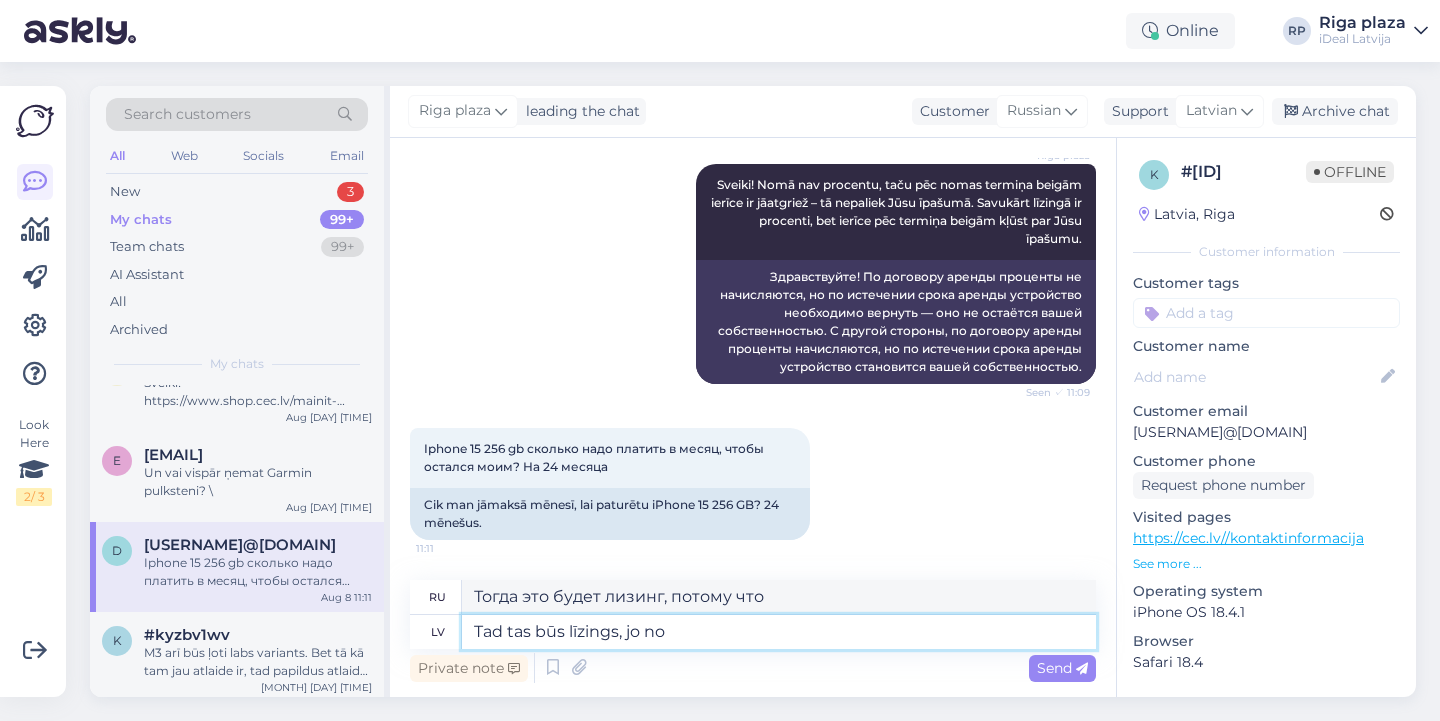 type on "Tad tas būs līzings, jo no n" 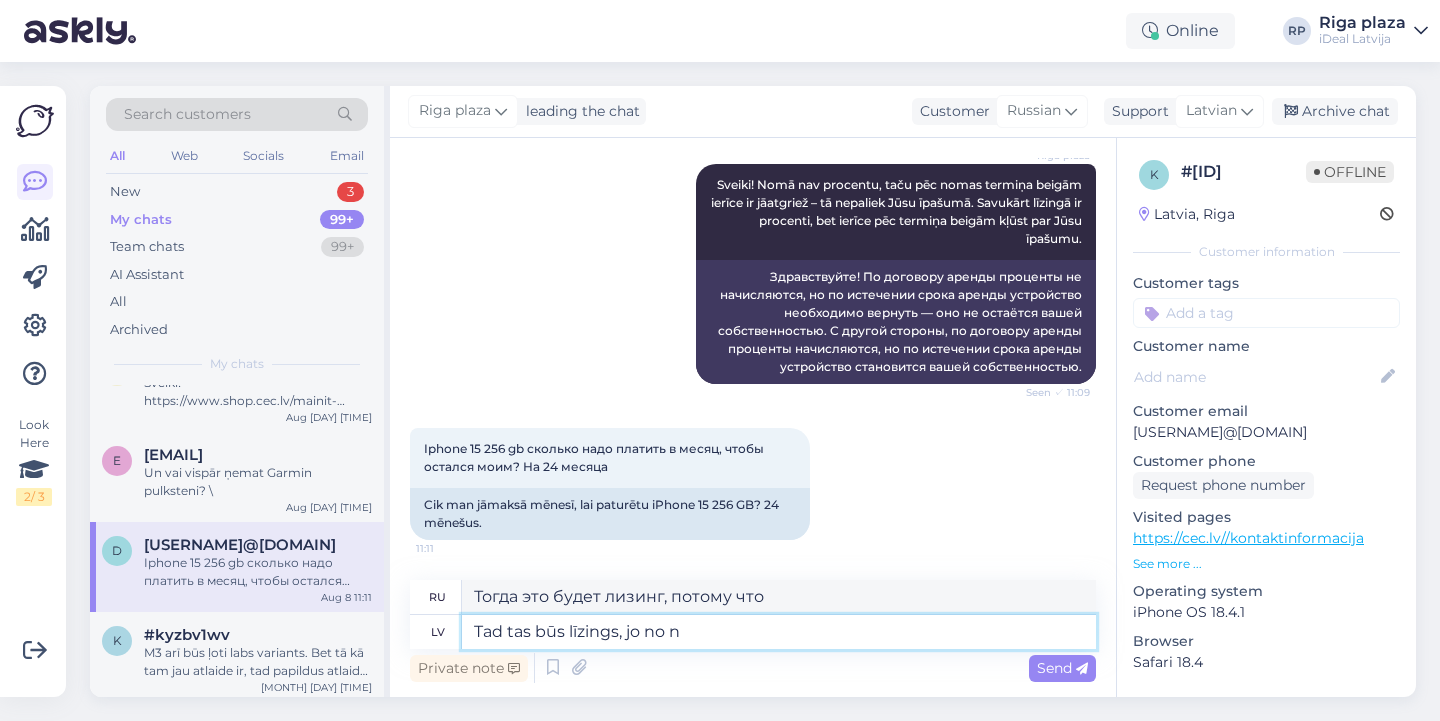 type on "Тогда это будет лизинг, потому что от" 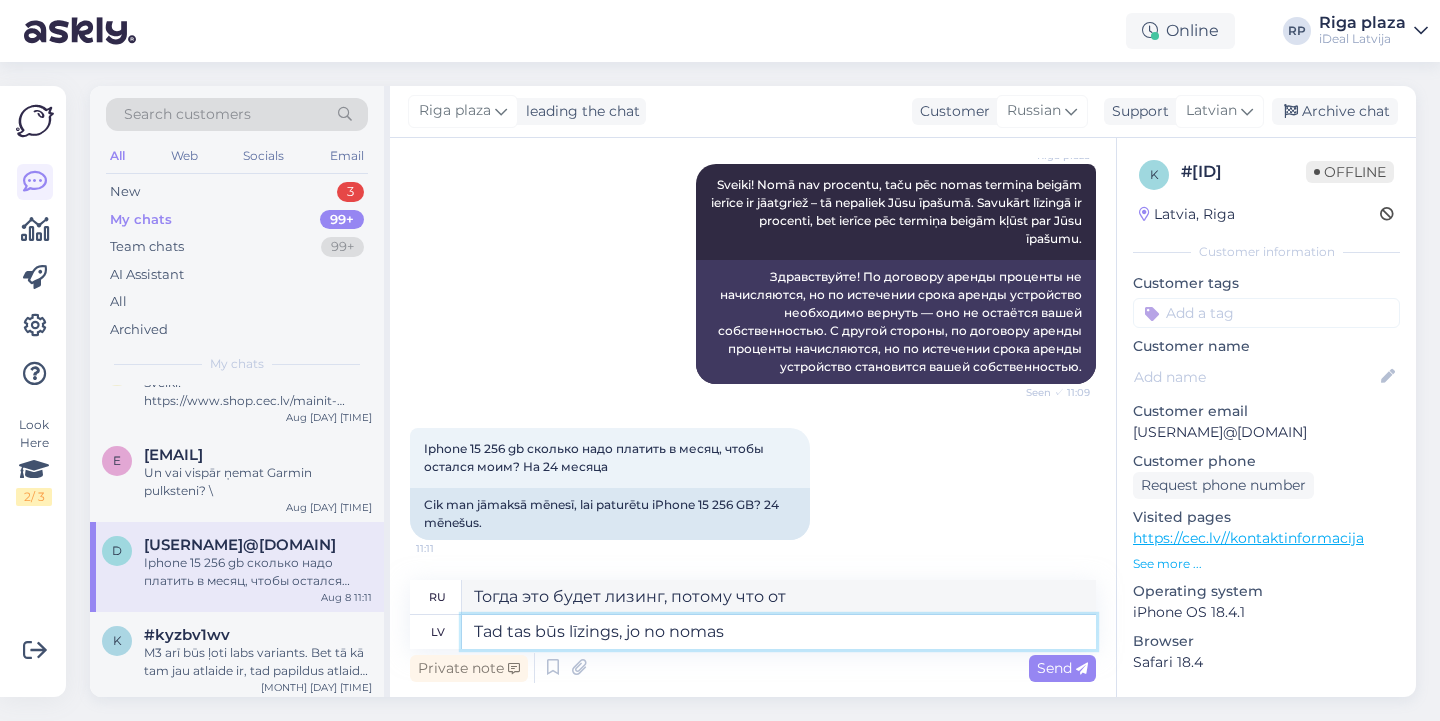 type on "Tad tas būs līzings, jo no nomas" 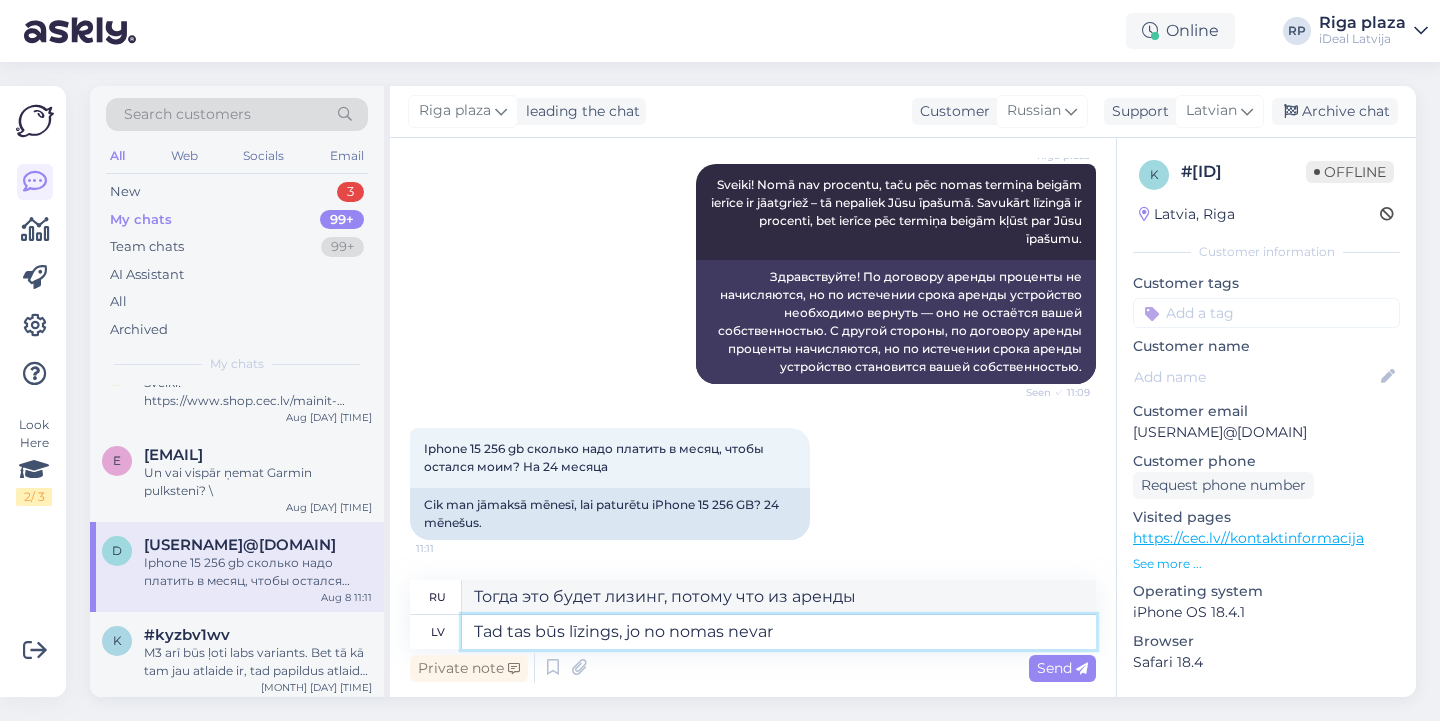 type on "Tad tas būs līzings, jo no nomas nevar a" 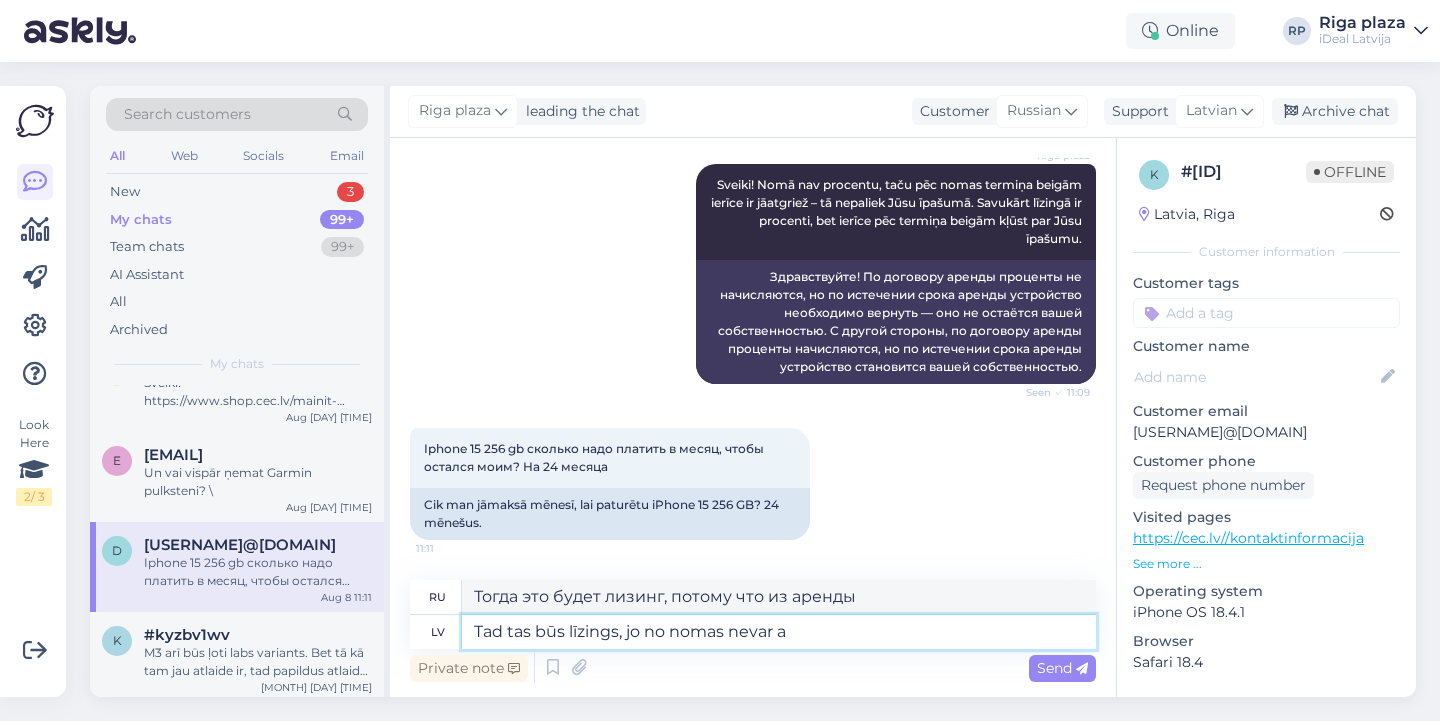 type on "Тогда это будет лизинг, потому что вы не можете получить аренду." 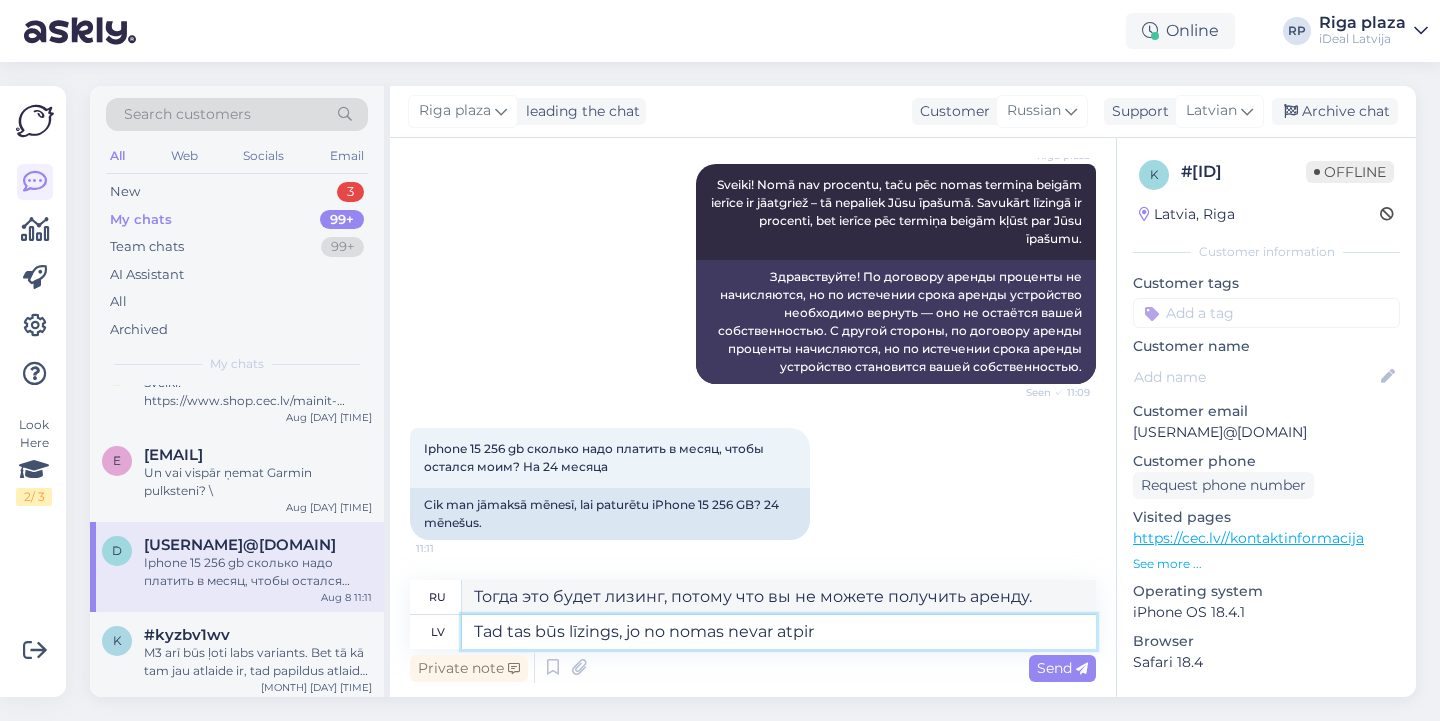 type on "Tad tas būs līzings, jo no nomas nevar atpirkt ier'" 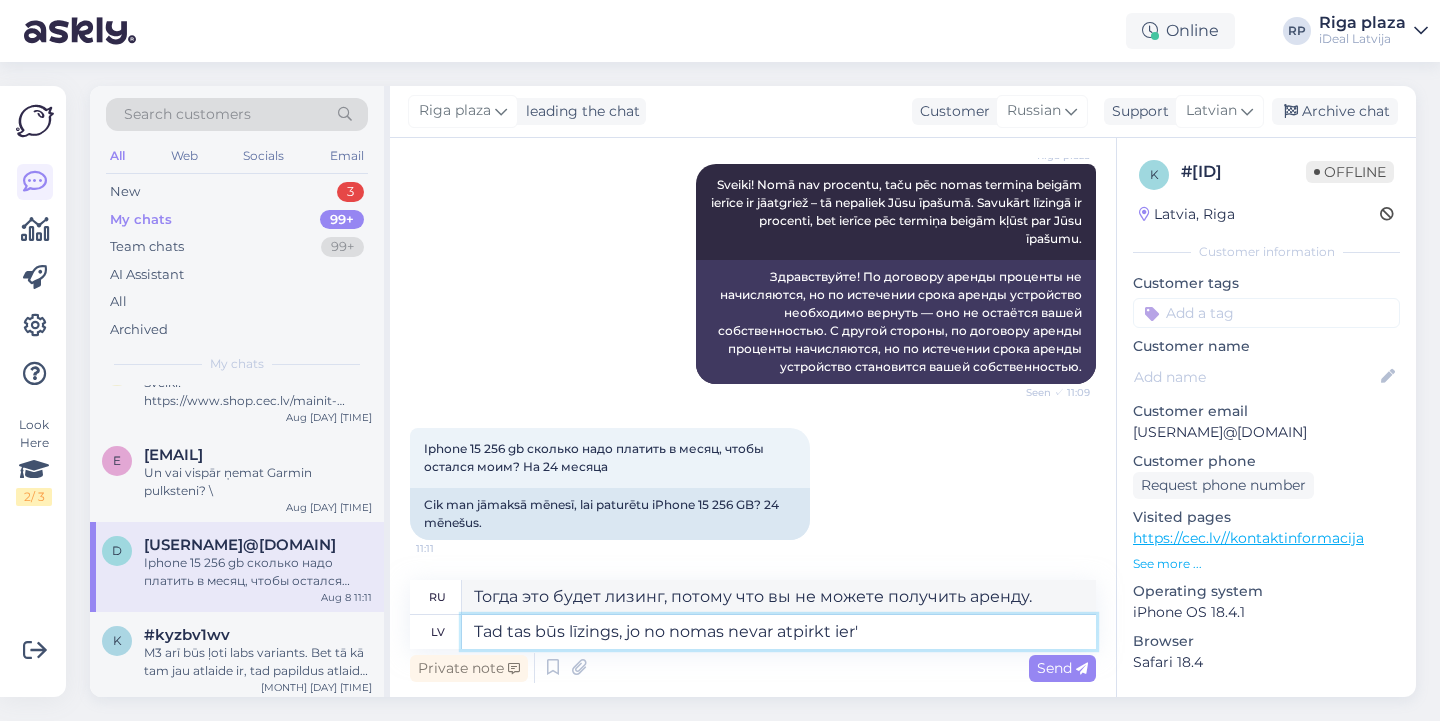 type on "Тогда это будет аренда, поскольку выкупить арендованное имущество обратно невозможно." 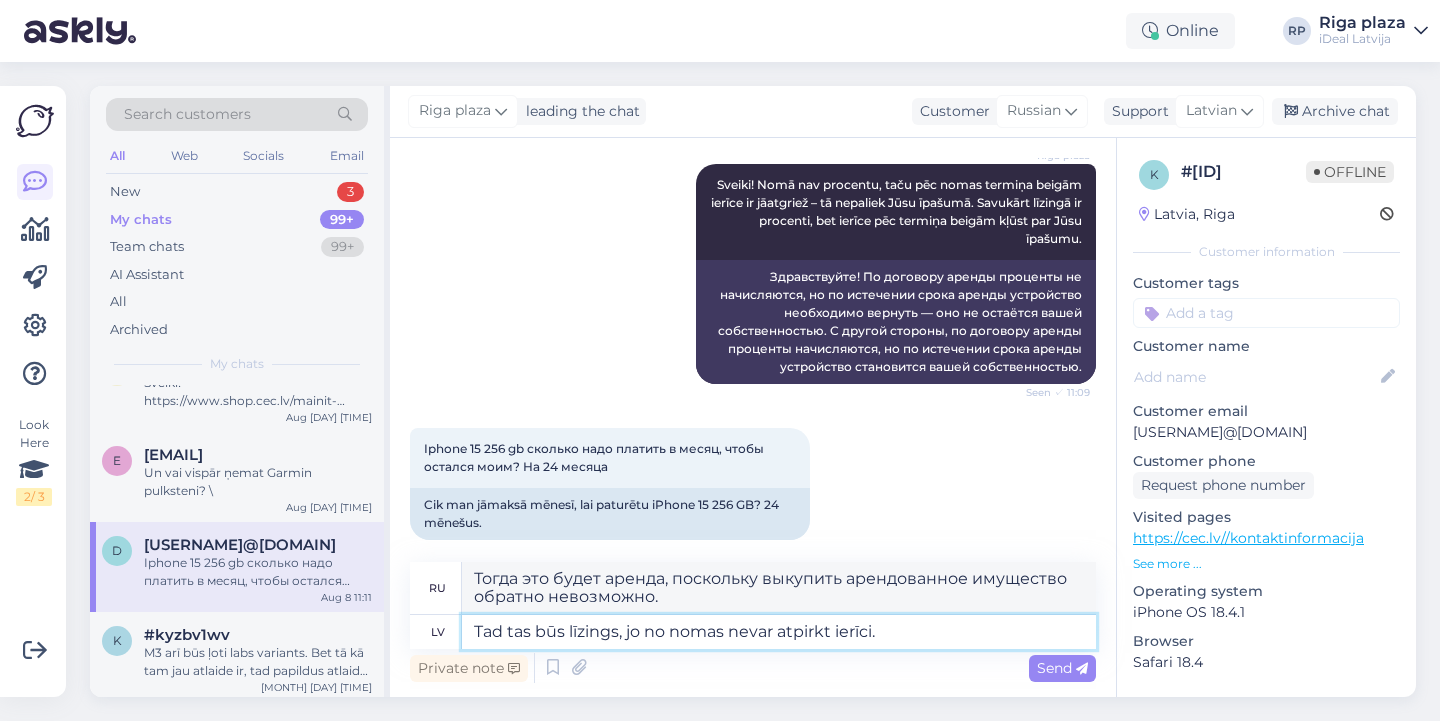 type on "Tad tas būs līzings, jo no nomas nevar atpirkt ierīci." 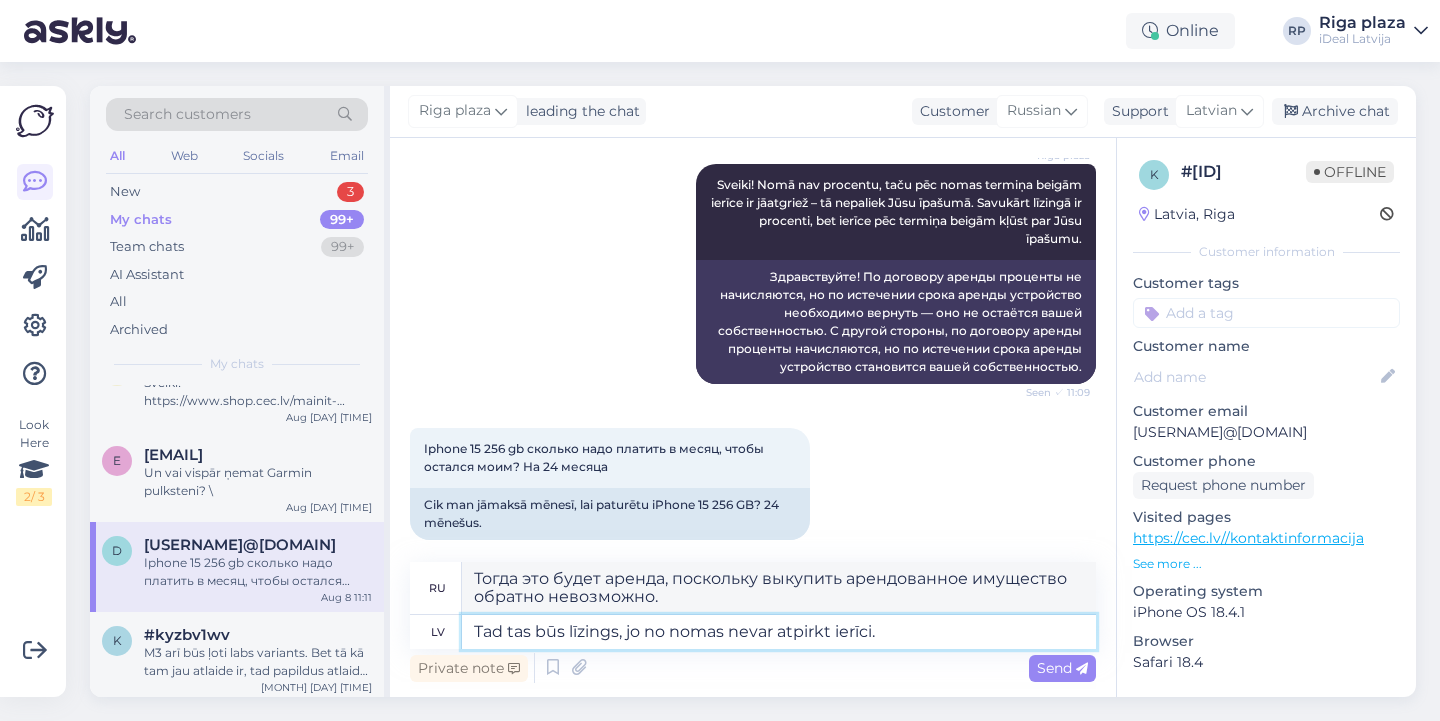 type on "Тогда это будет аренда, поскольку выкупить устройство из аренды невозможно." 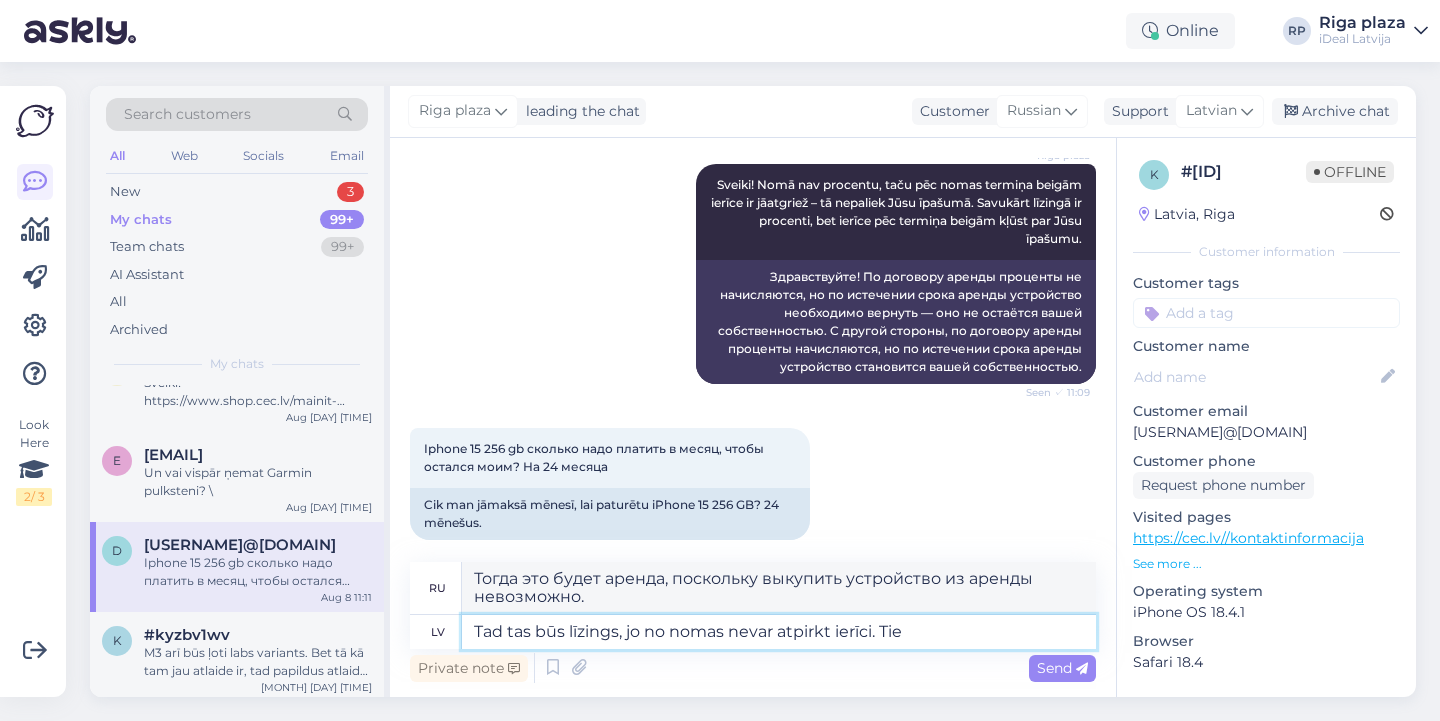 type on "Tad tas būs līzings, jo no nomas nevar atpirkt ierīci. Tie b" 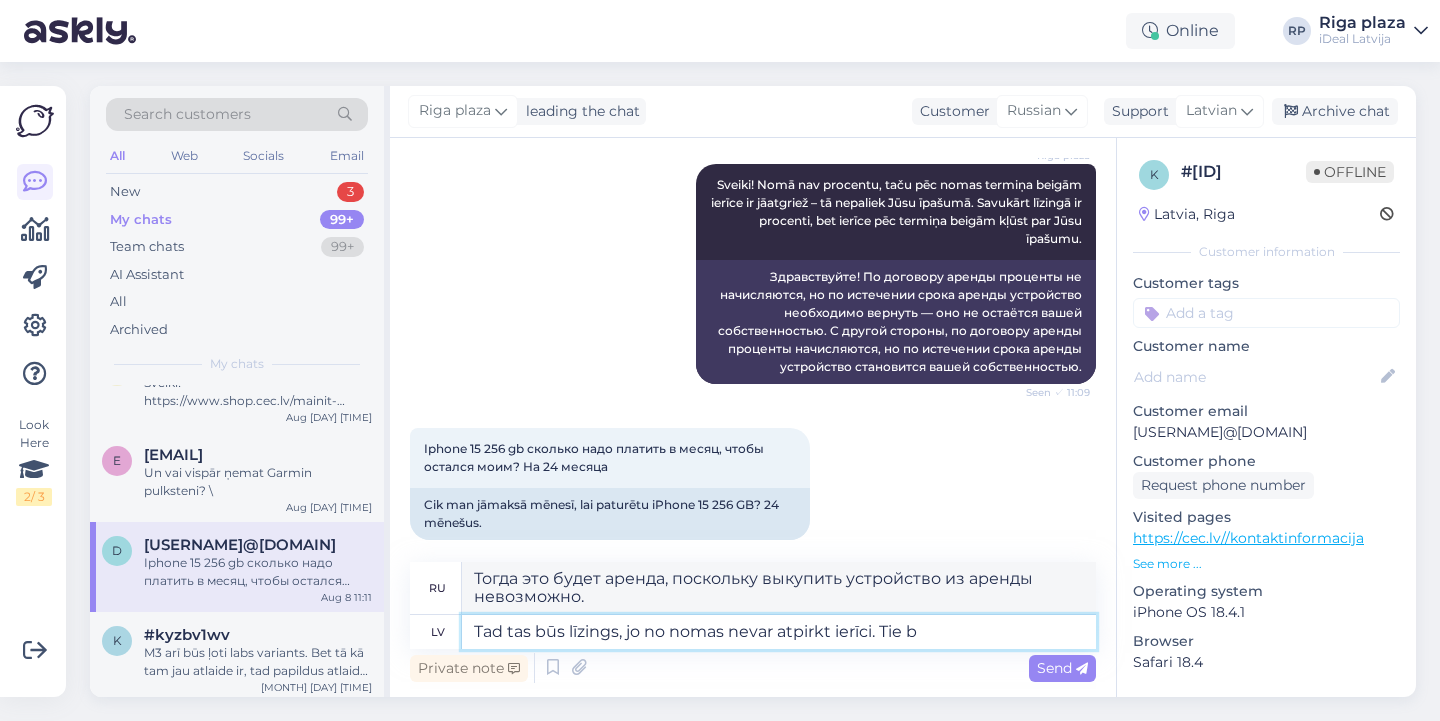 type on "Тогда это будет аренда, потому что вы не можете выкупить устройство из аренды." 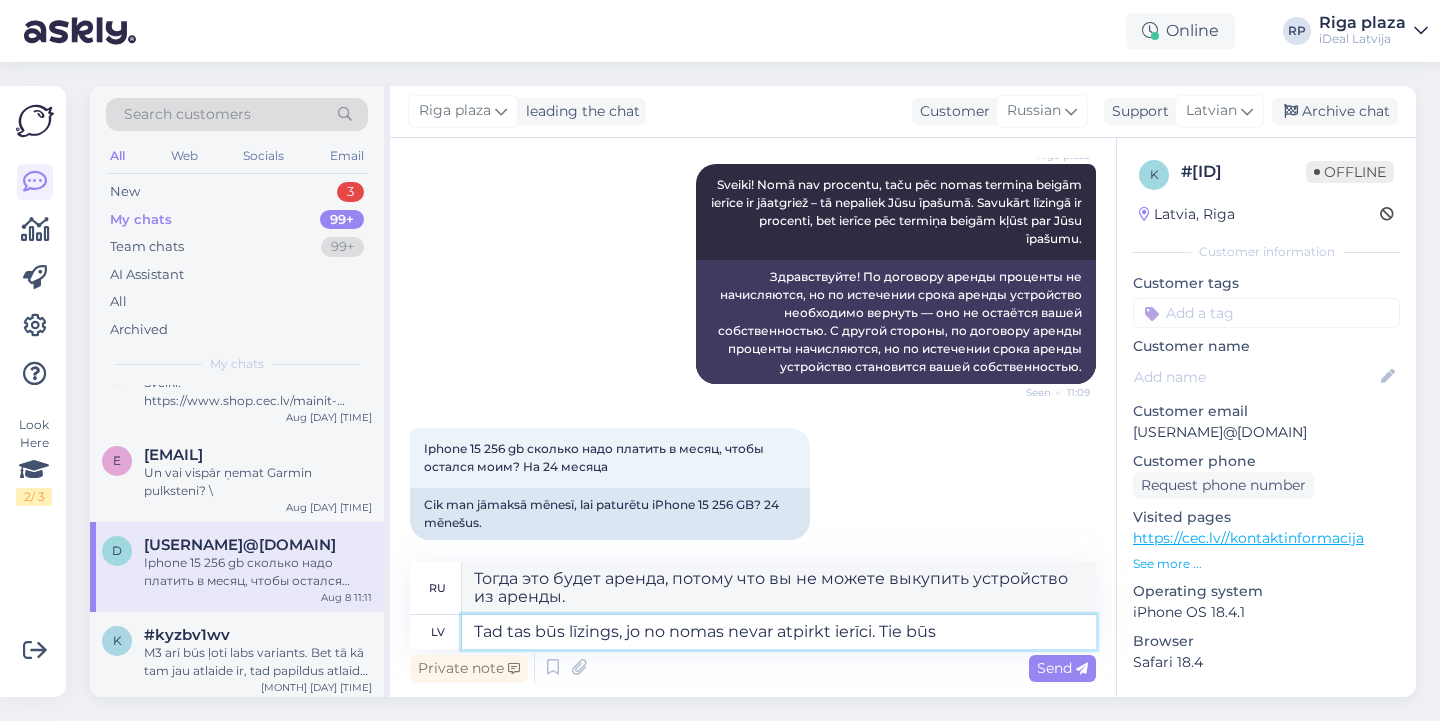 type on "Tad tas būs līzings, jo no nomas nevar atpirkt ierīci. Tie būs" 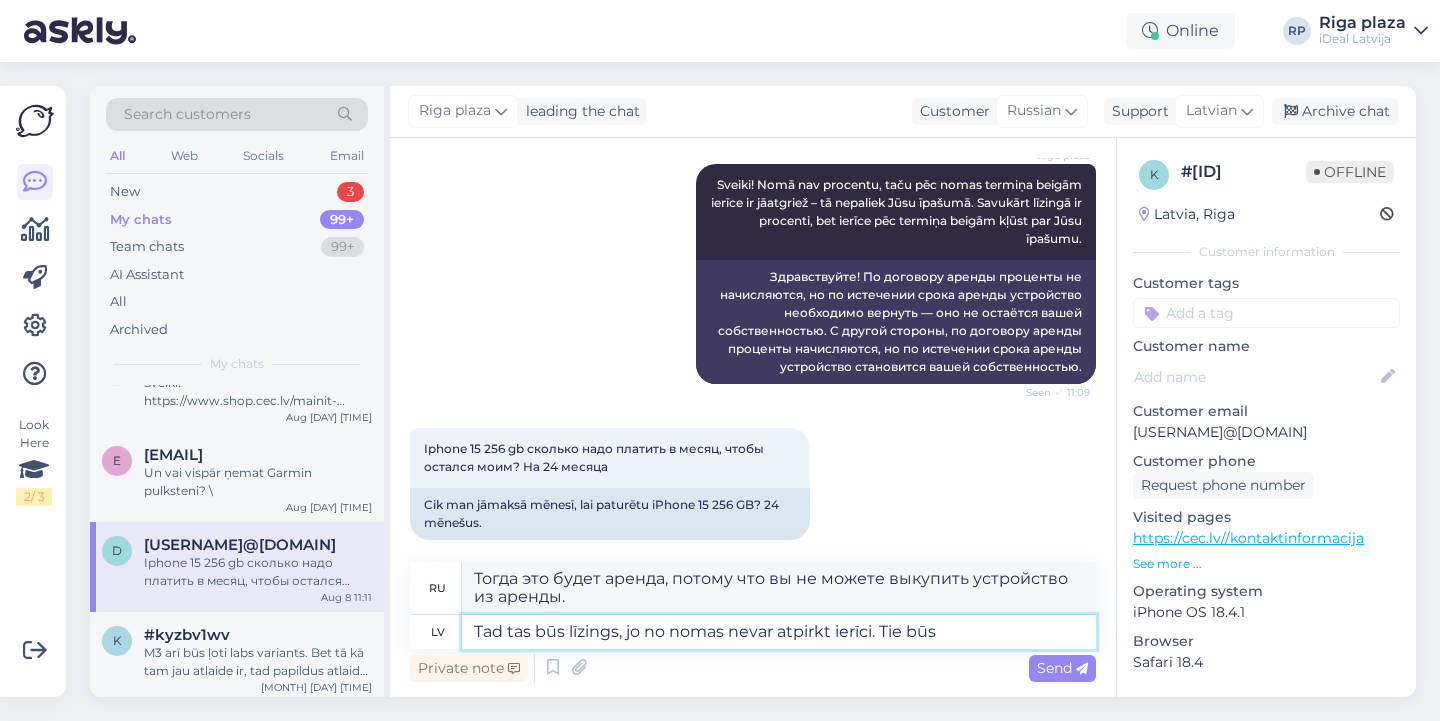 type on "Тогда это будет аренда, потому что вы не можете выкупить устройство из аренды. Они будут" 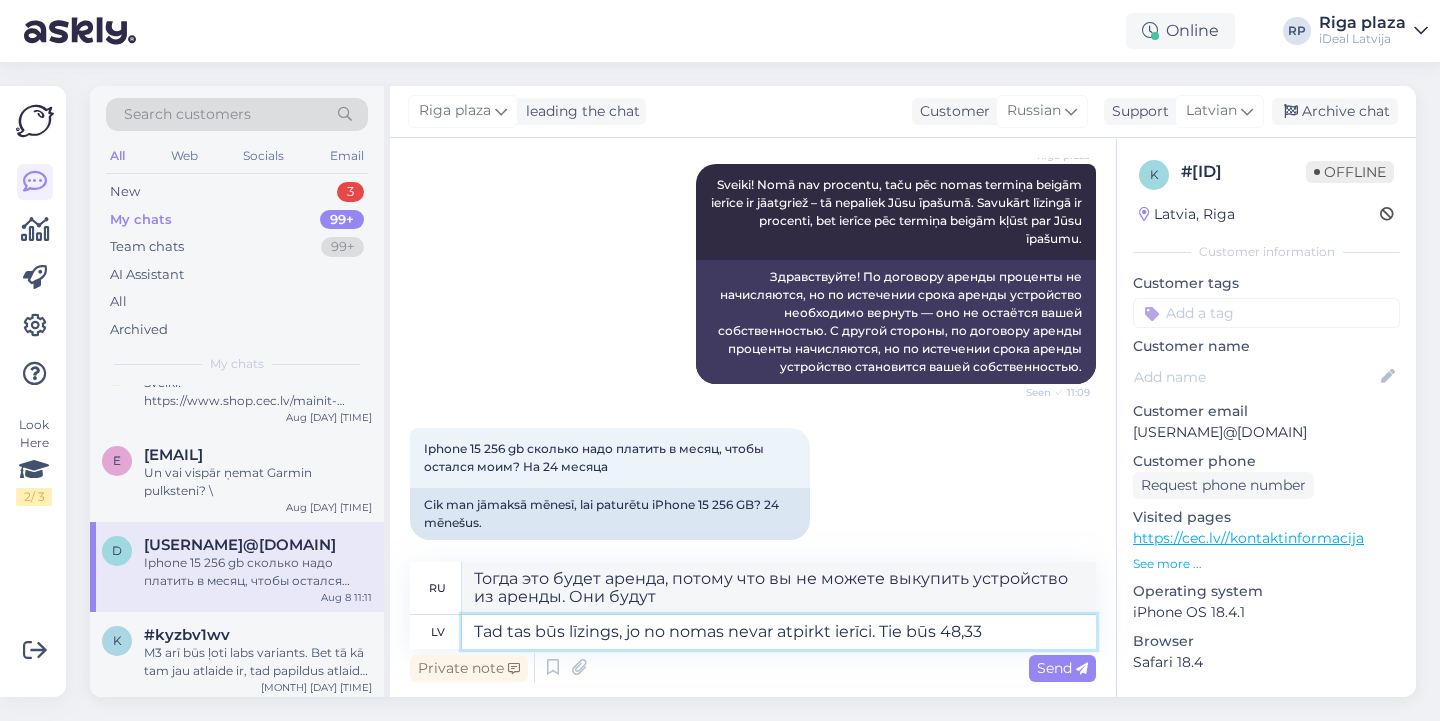 type on "Tad tas būs līzings, jo no nomas nevar atpirkt ierīci. Tie būs 48,33" 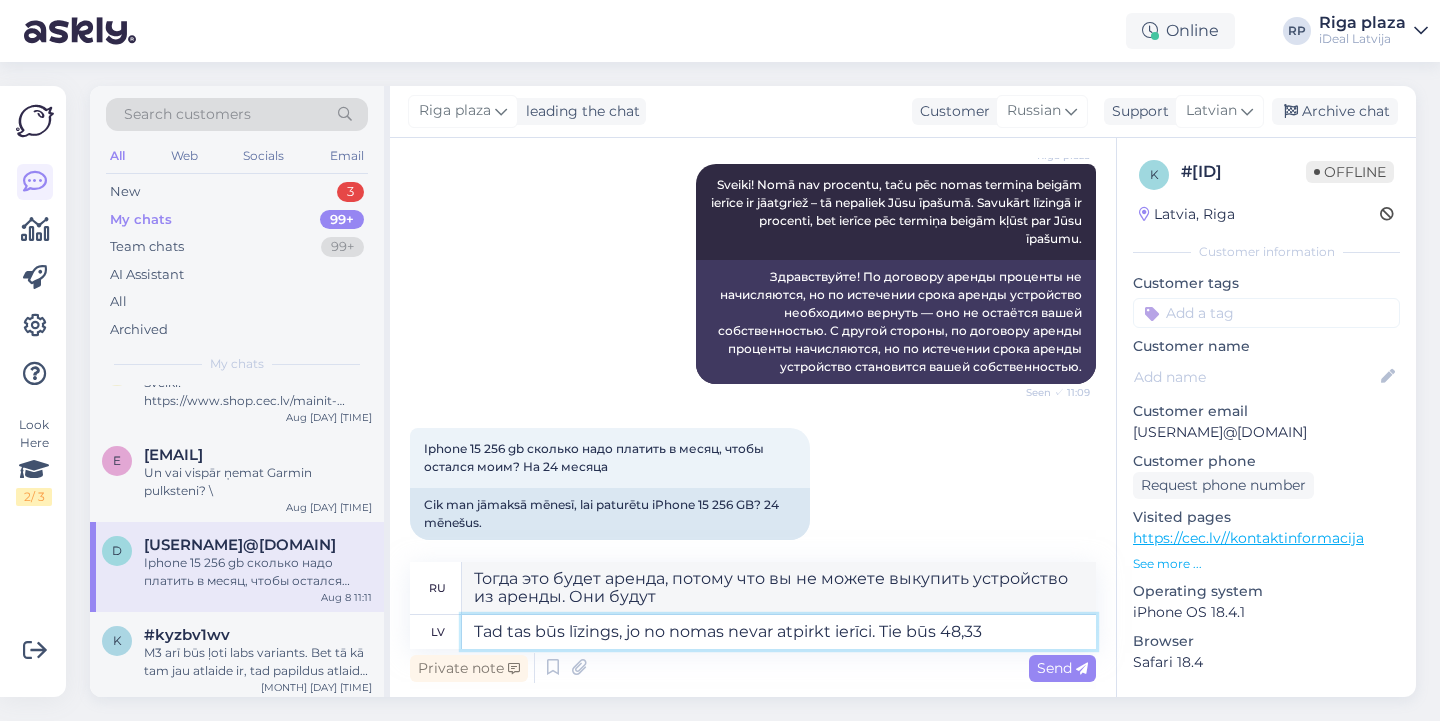 type on "Тогда это будет лизинг, потому что вы не можете выкупить устройство из лизинга. Цена составит 48,33." 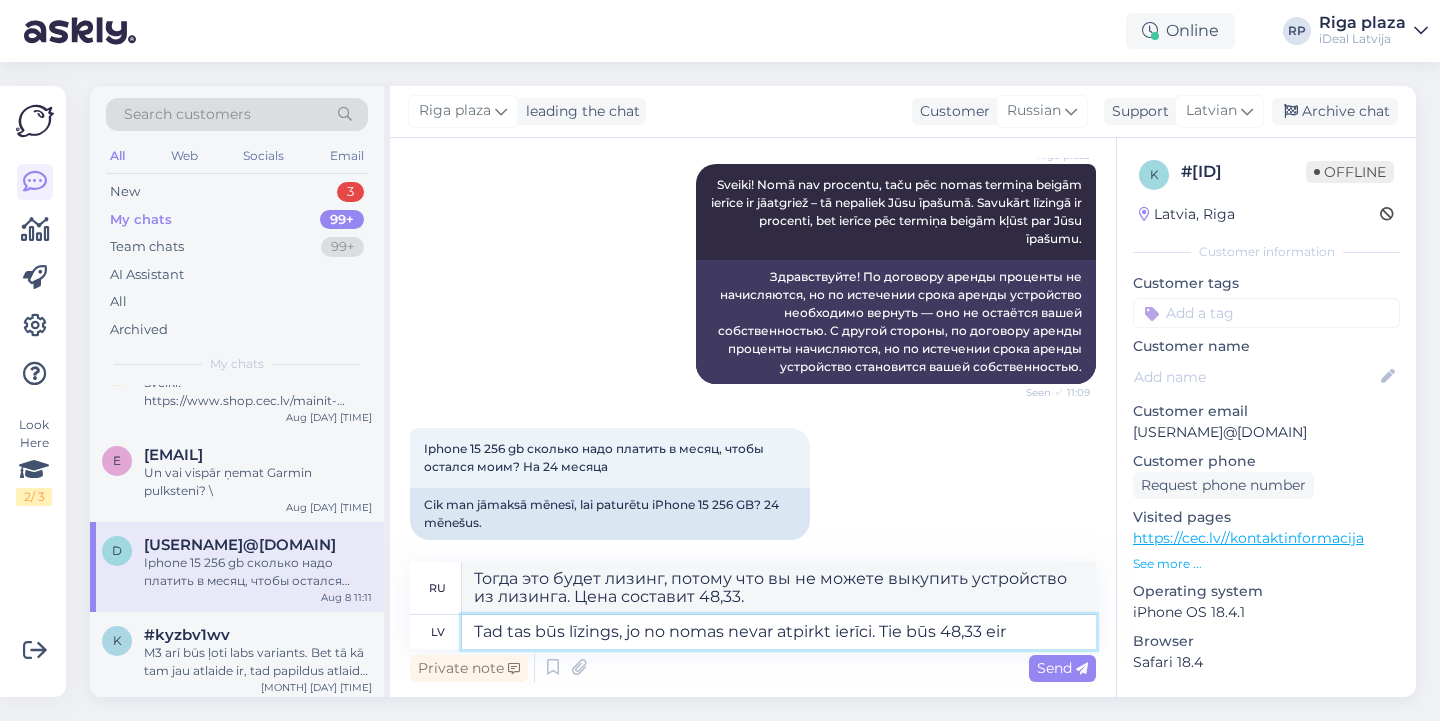 type on "Tad tas būs līzings, jo no nomas nevar atpirkt ierīci. Tie būs 48,33 eiro" 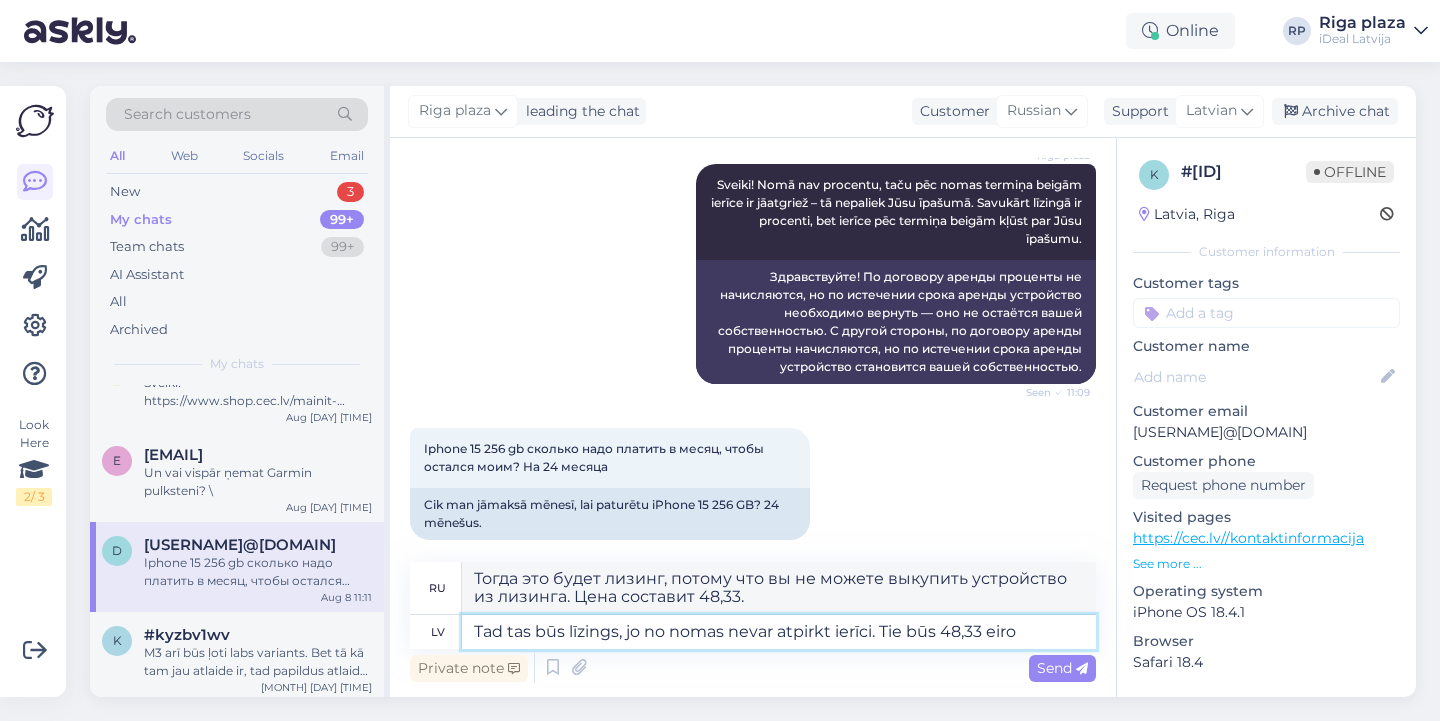 type on "Тогда это будет лизинг, поскольку вы не можете выкупить устройство из лизинга. Стоимость составит 48,33 евро." 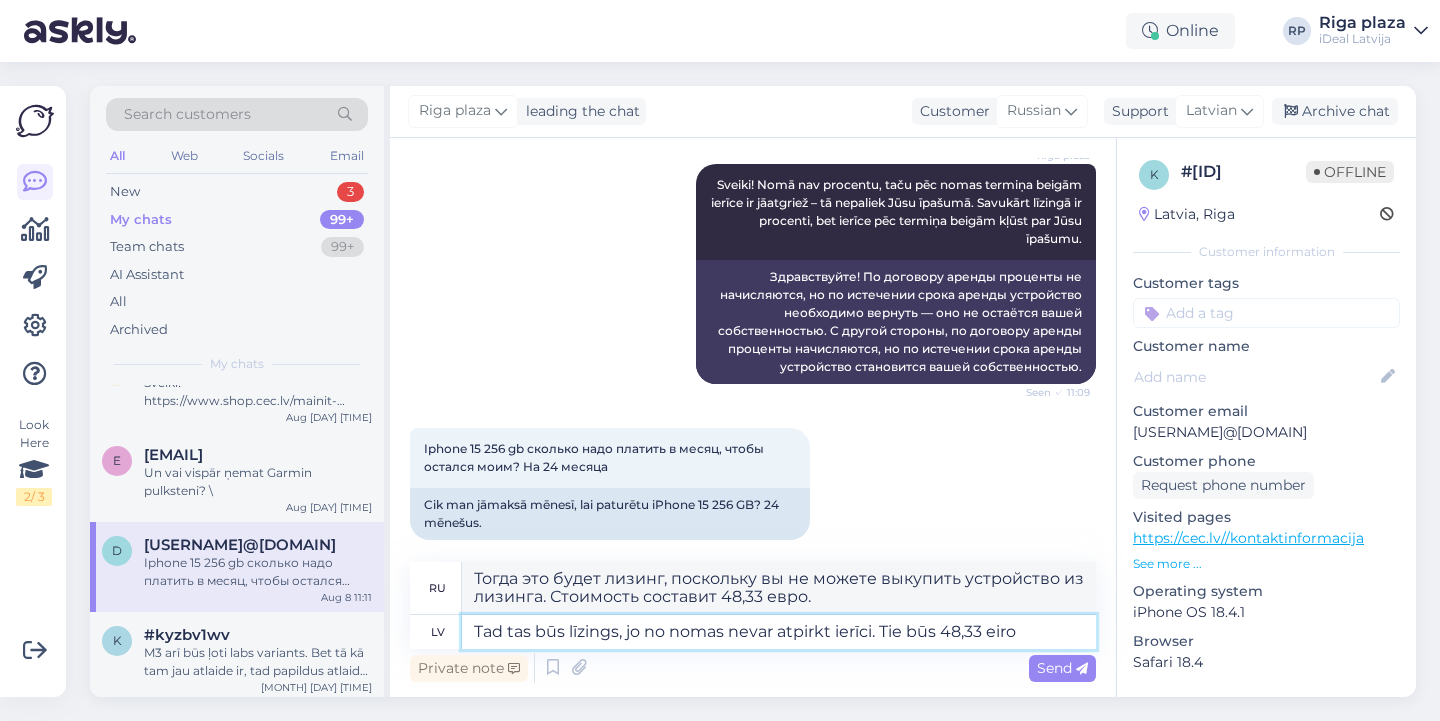 click on "Tad tas būs līzings, jo no nomas nevar atpirkt ierīci. Tie būs 48,33 eiro" at bounding box center [779, 632] 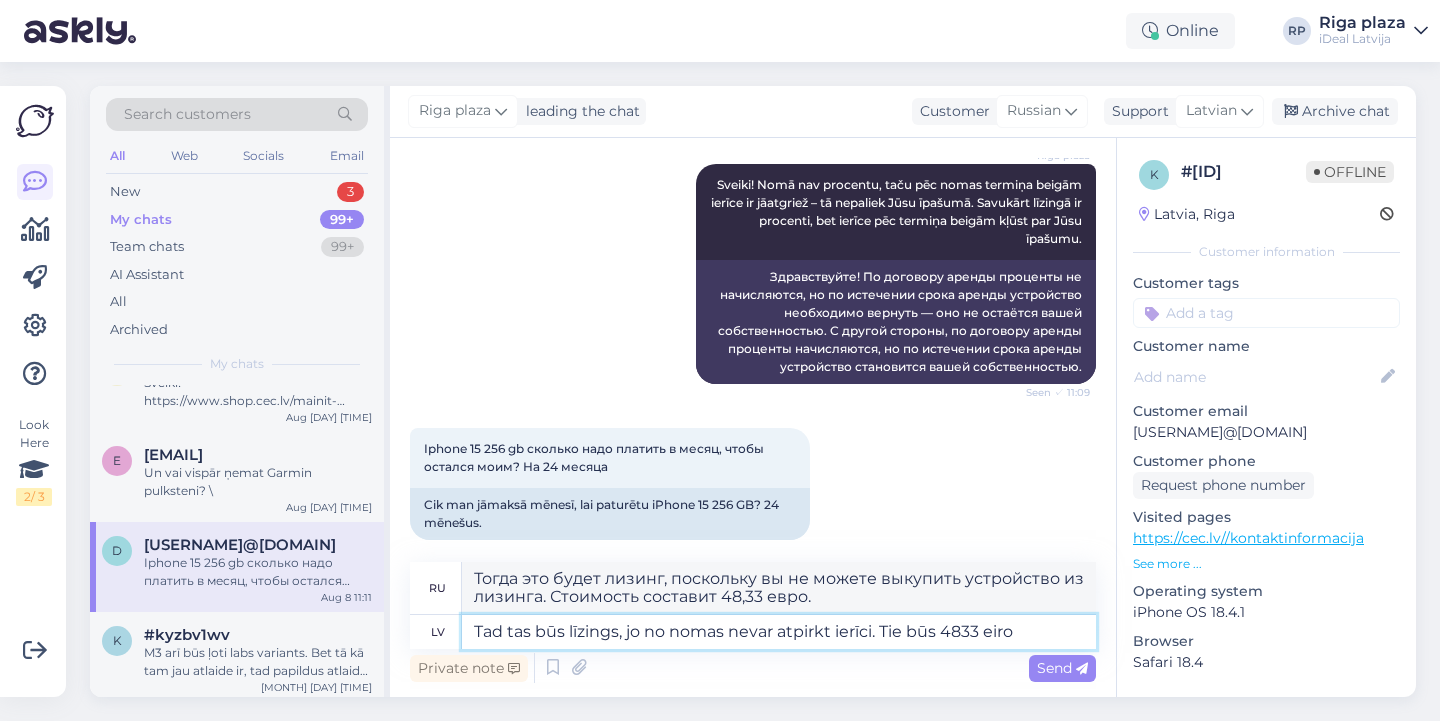 type on "Tad tas būs līzings, jo no nomas nevar atpirkt ierīci. Tie būs 48.33 eiro" 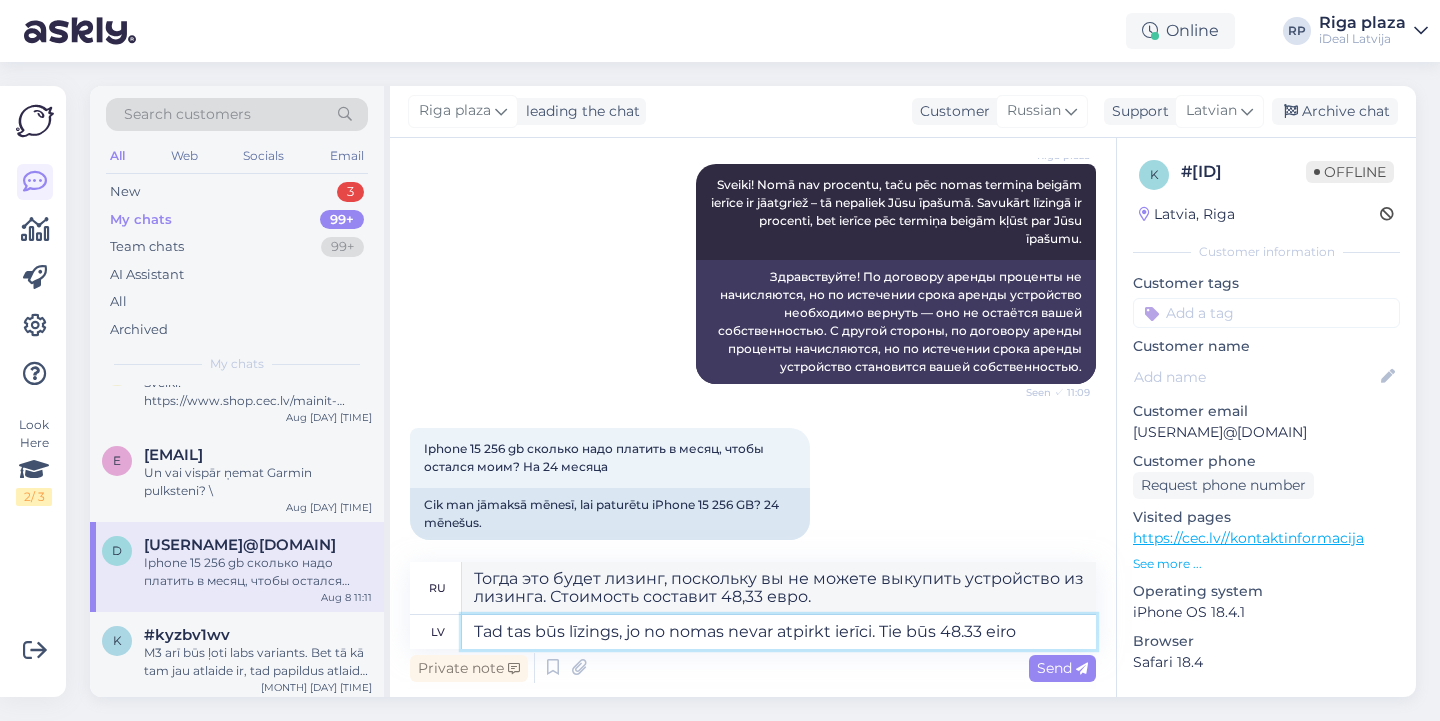 click on "Tad tas būs līzings, jo no nomas nevar atpirkt ierīci. Tie būs 48.33 eiro" at bounding box center (779, 632) 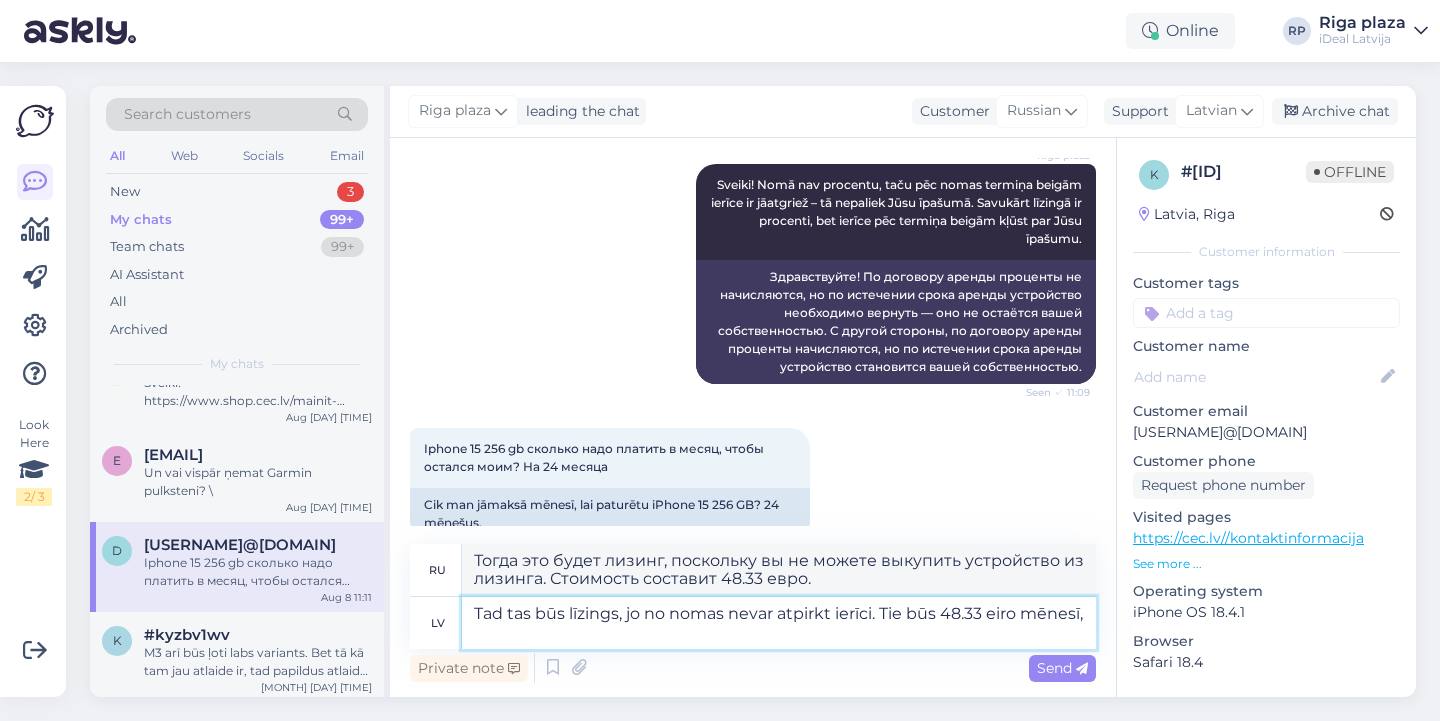 type on "Tad tas būs līzings, jo no nomas nevar atpirkt ierīci. Tie būs 48.33 eiro mēnesī, u" 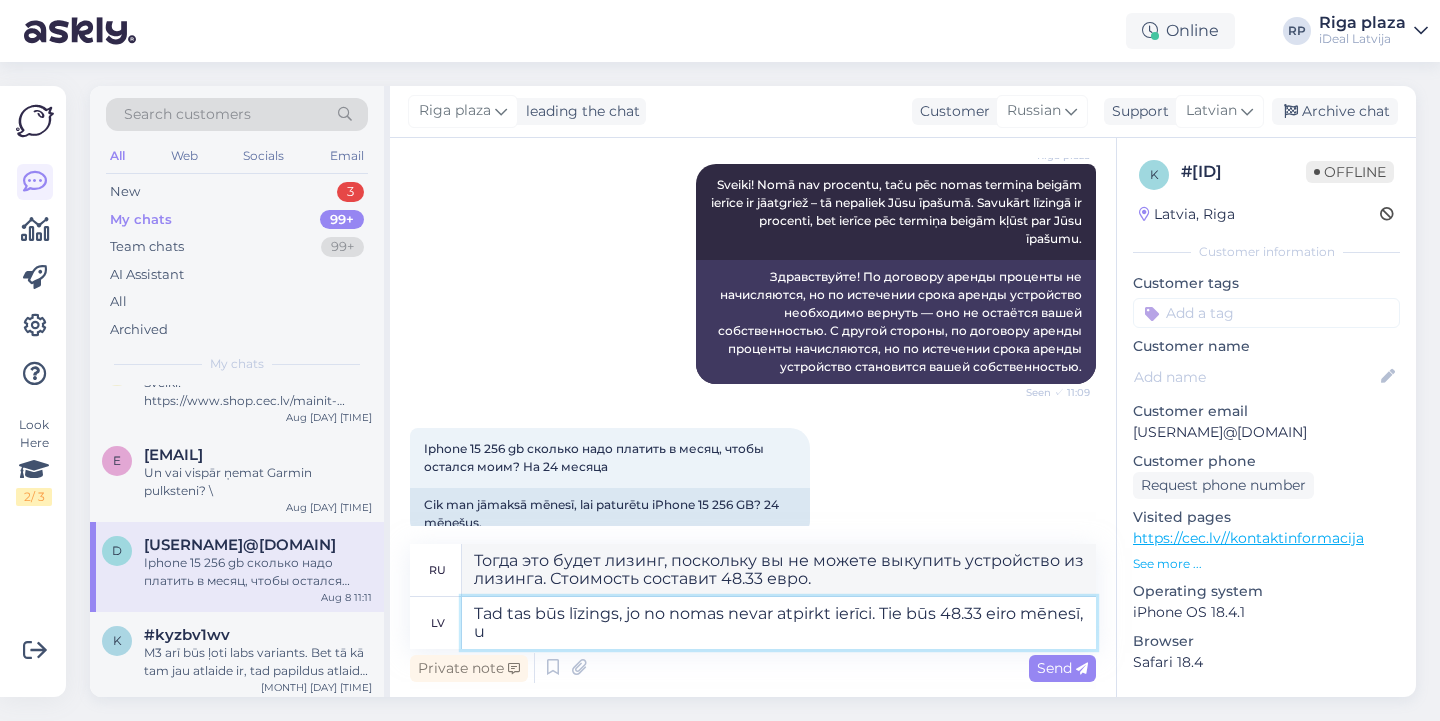 type on "Тогда это будет лизинг, потому что вы не можете выкупить устройство из лизинга. Стоимость составит 48.33 евро в месяц." 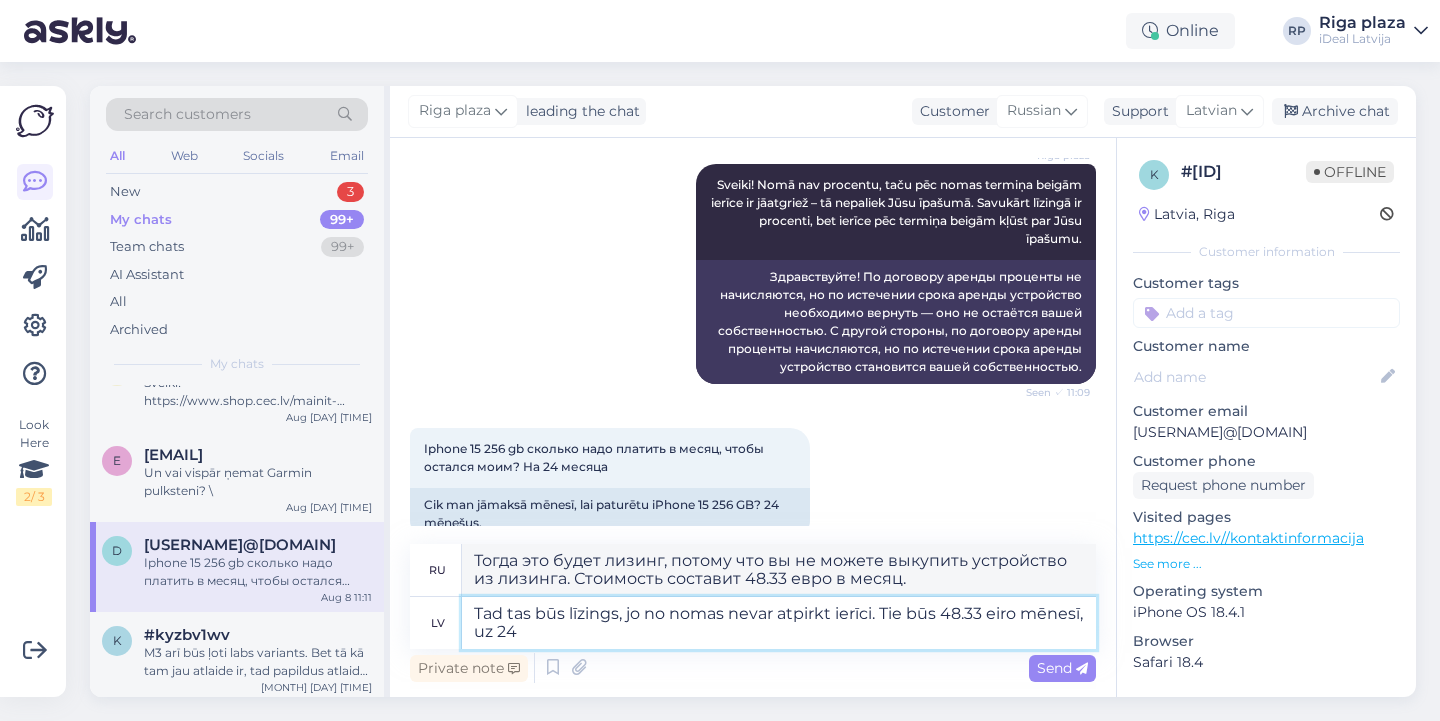 type on "Tad tas būs līzings, jo no nomas nevar atpirkt ierīci. Tie būs 48.33 eiro mēnesī, uz 24 m" 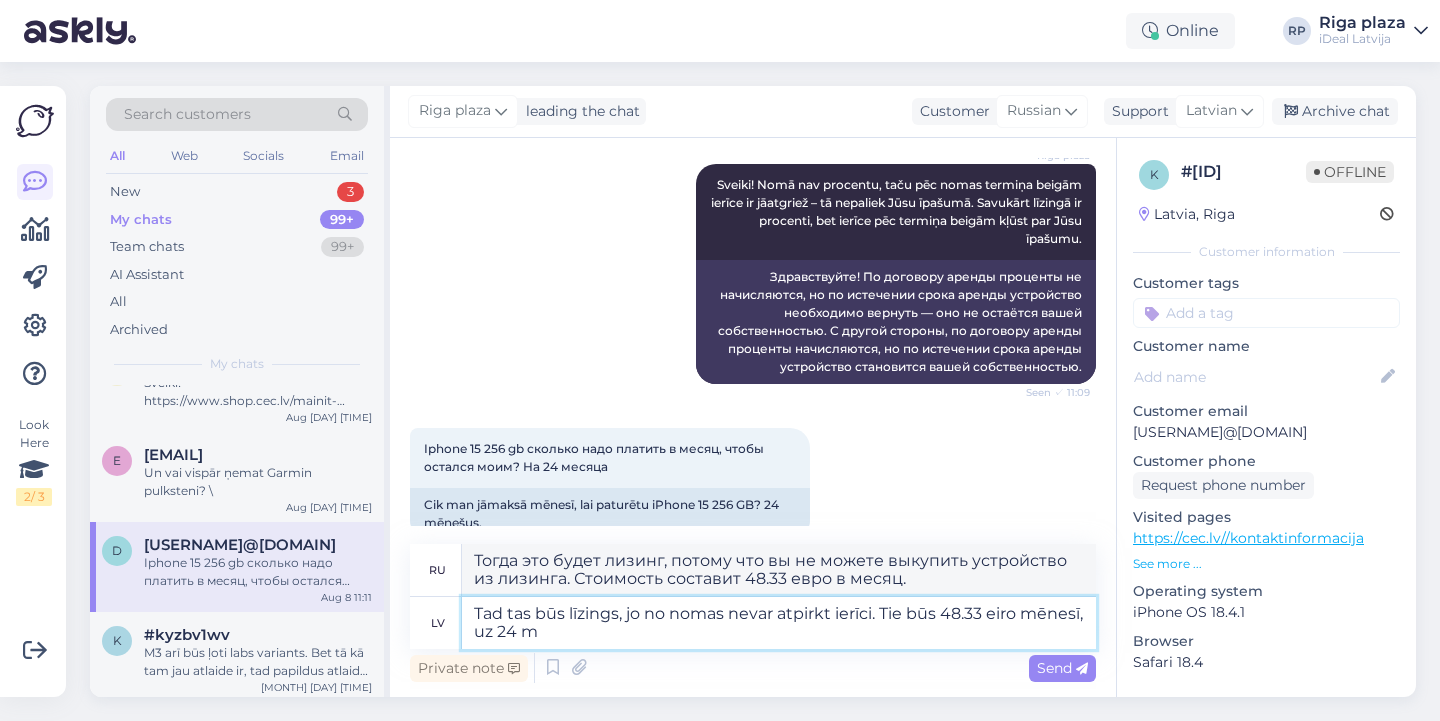 type on "Тогда это будет лизинг, поскольку вы не можете выкупить устройство из лизинга. Стоимость составит 48.33 евро в месяц, за 24 года." 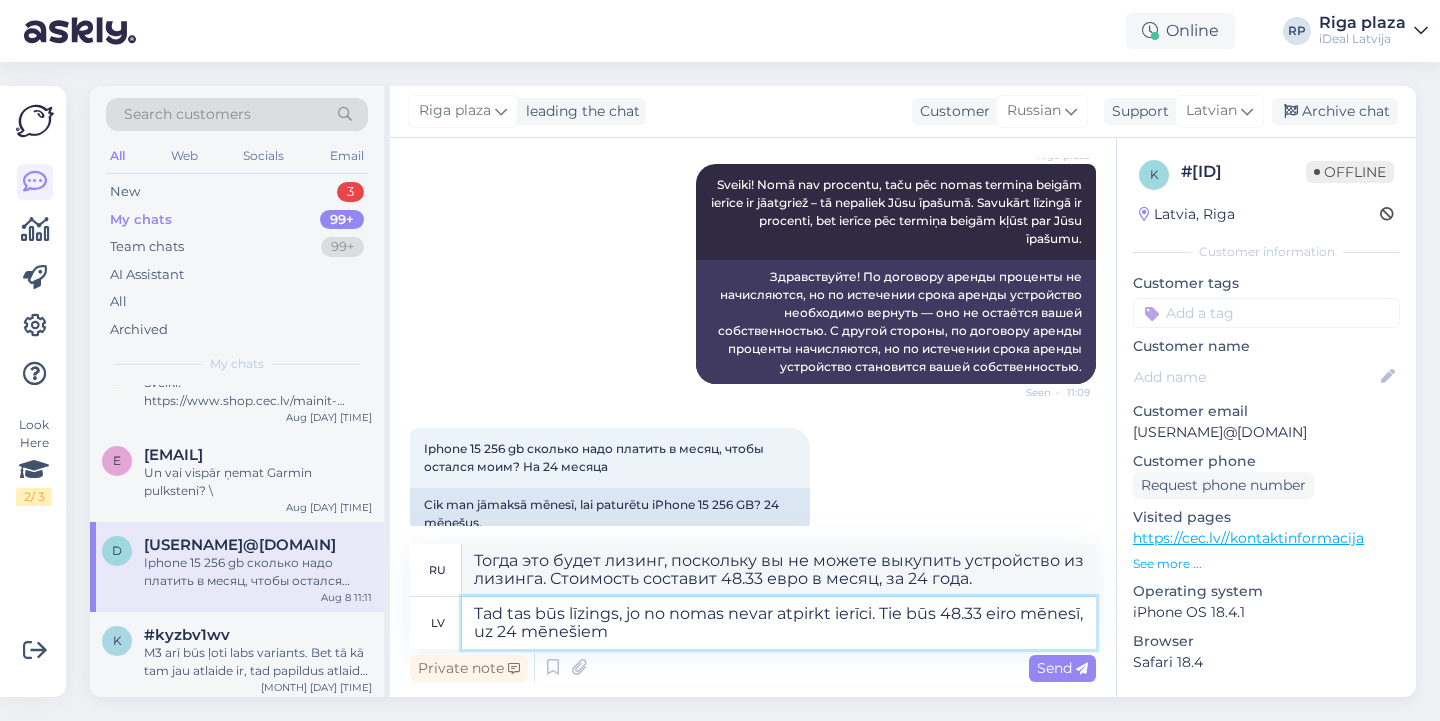 type on "Tad tas būs līzings, jo no nomas nevar atpirkt ierīci. Tie būs 48.33 eiro mēnesī, uz 24 mēnešiem" 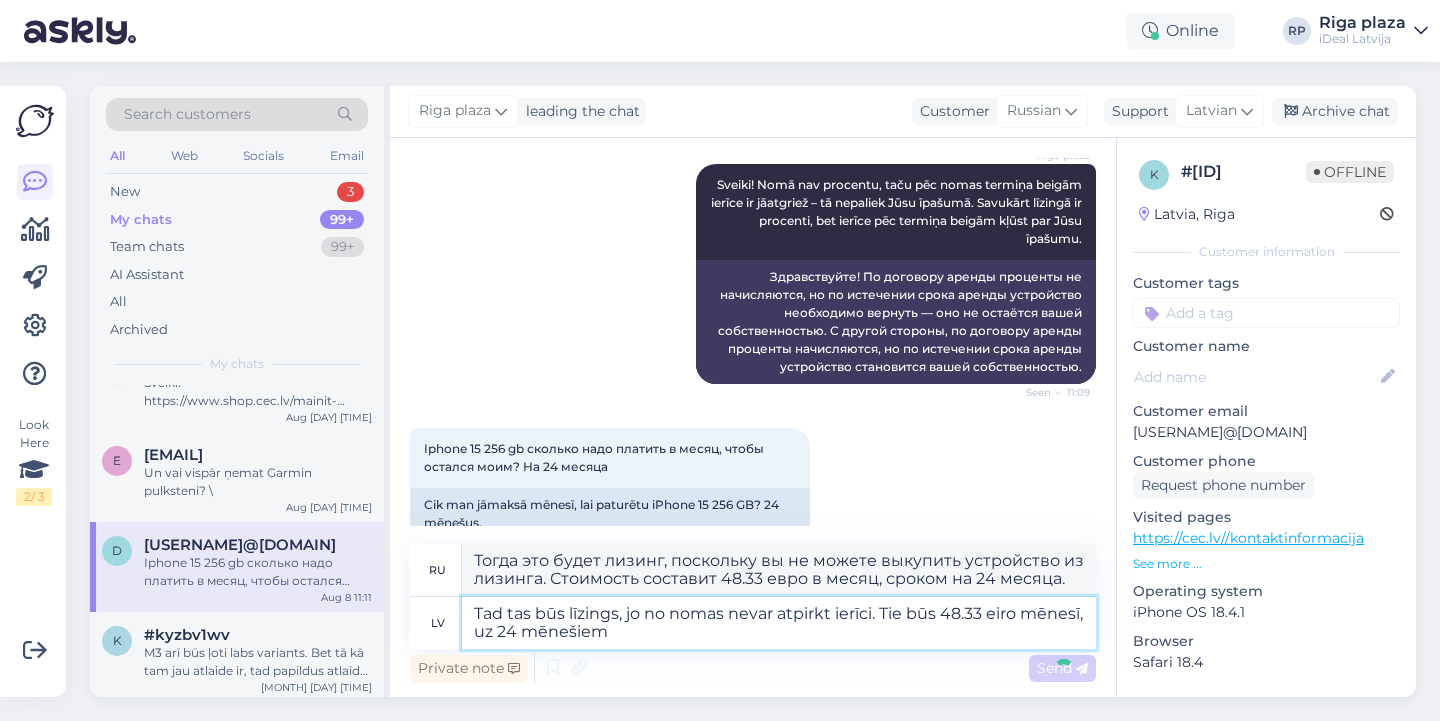 type 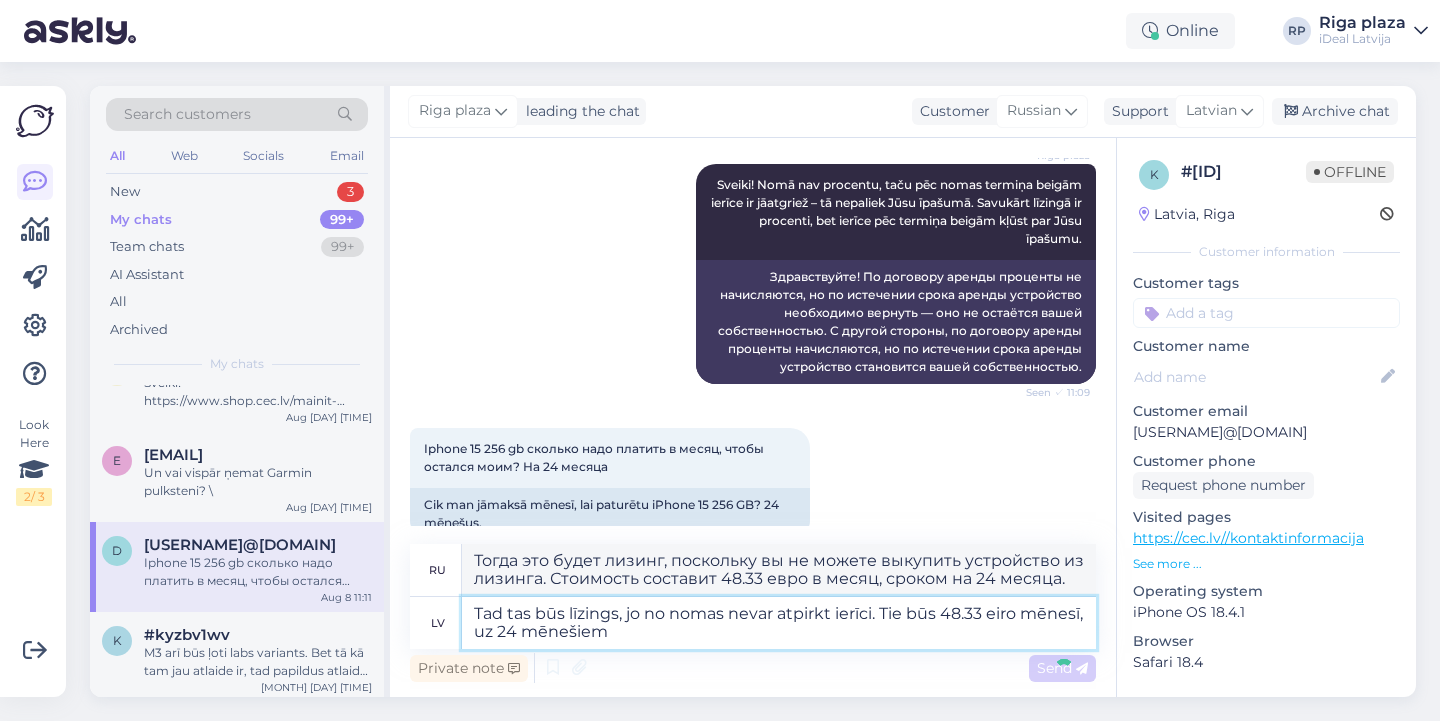 type 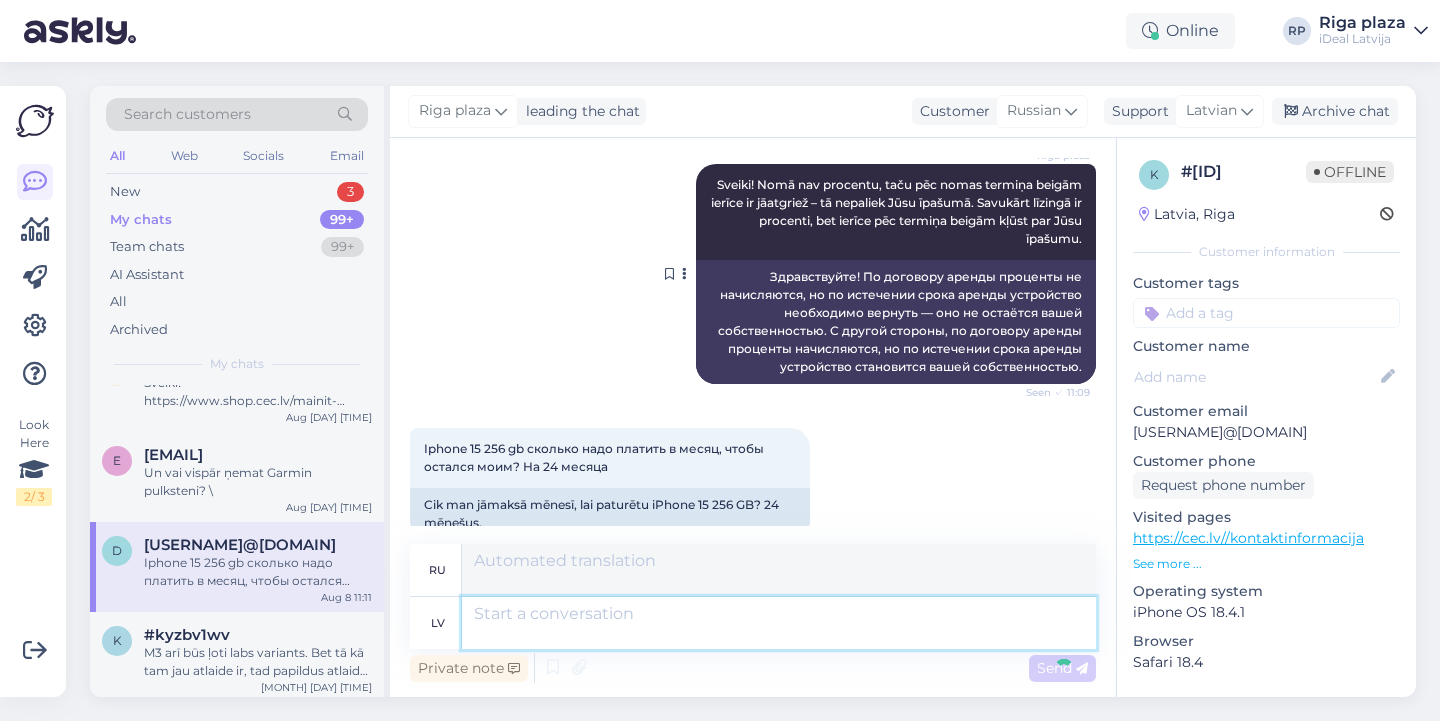 scroll, scrollTop: 430, scrollLeft: 0, axis: vertical 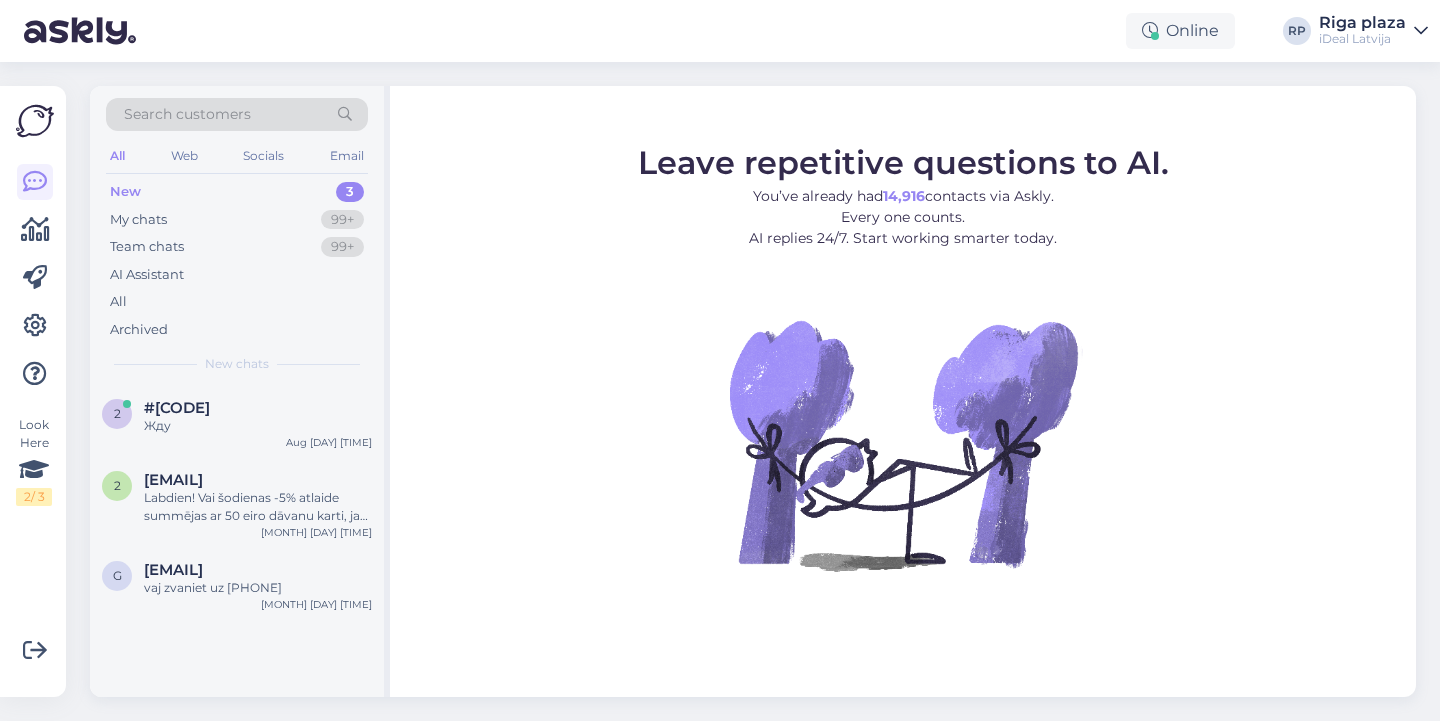 click on "New 3" at bounding box center (237, 192) 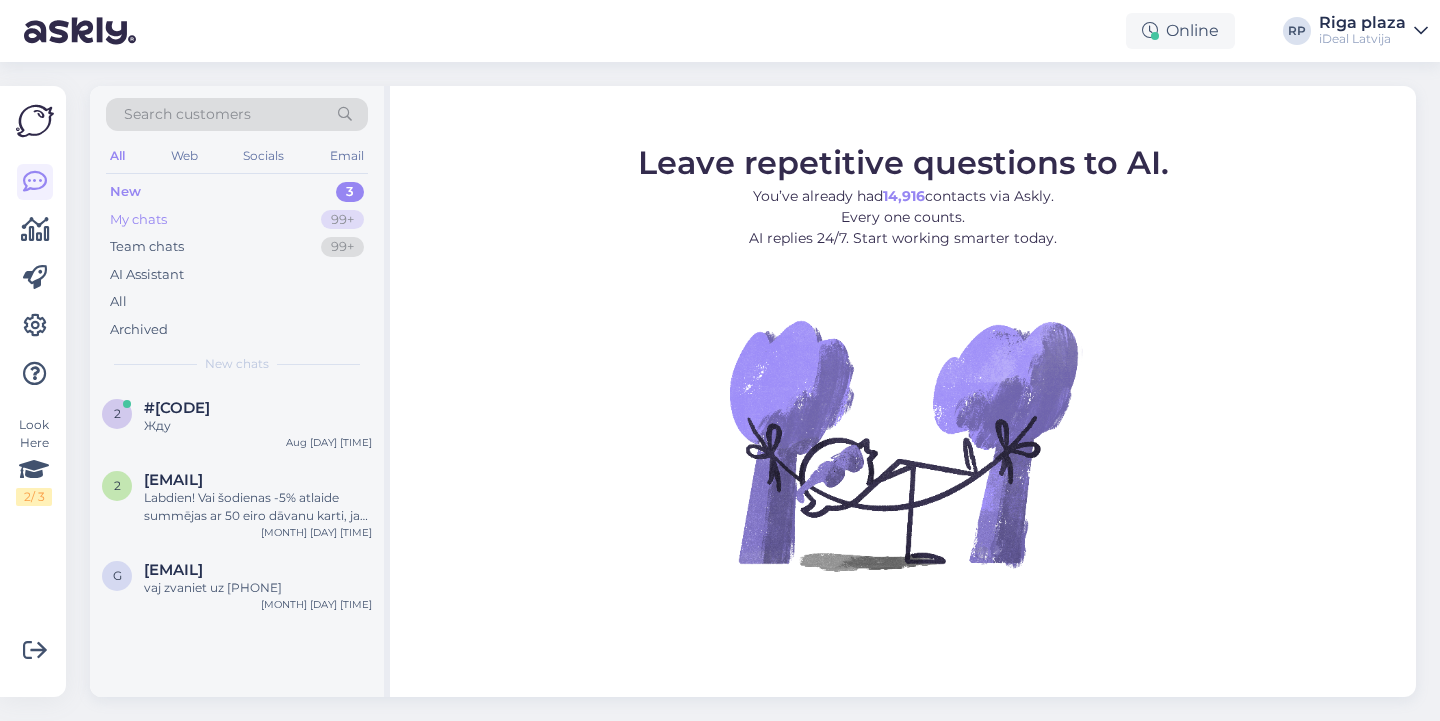 click on "My chats 99+" at bounding box center [237, 220] 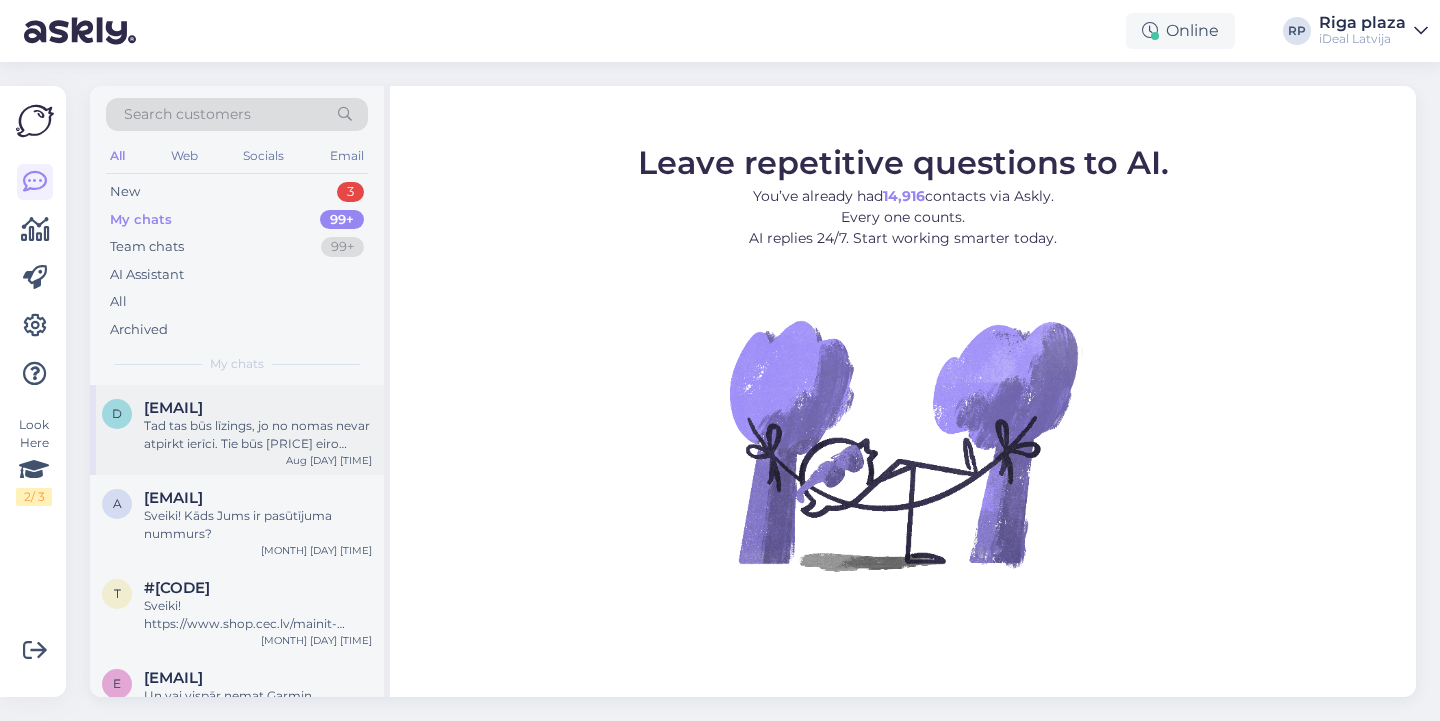 click on "Tad tas būs līzings, jo no nomas nevar atpirkt ierīci. Tie būs 48.33 eiro mēnesī, uz 24 mēnešiem" at bounding box center [258, 435] 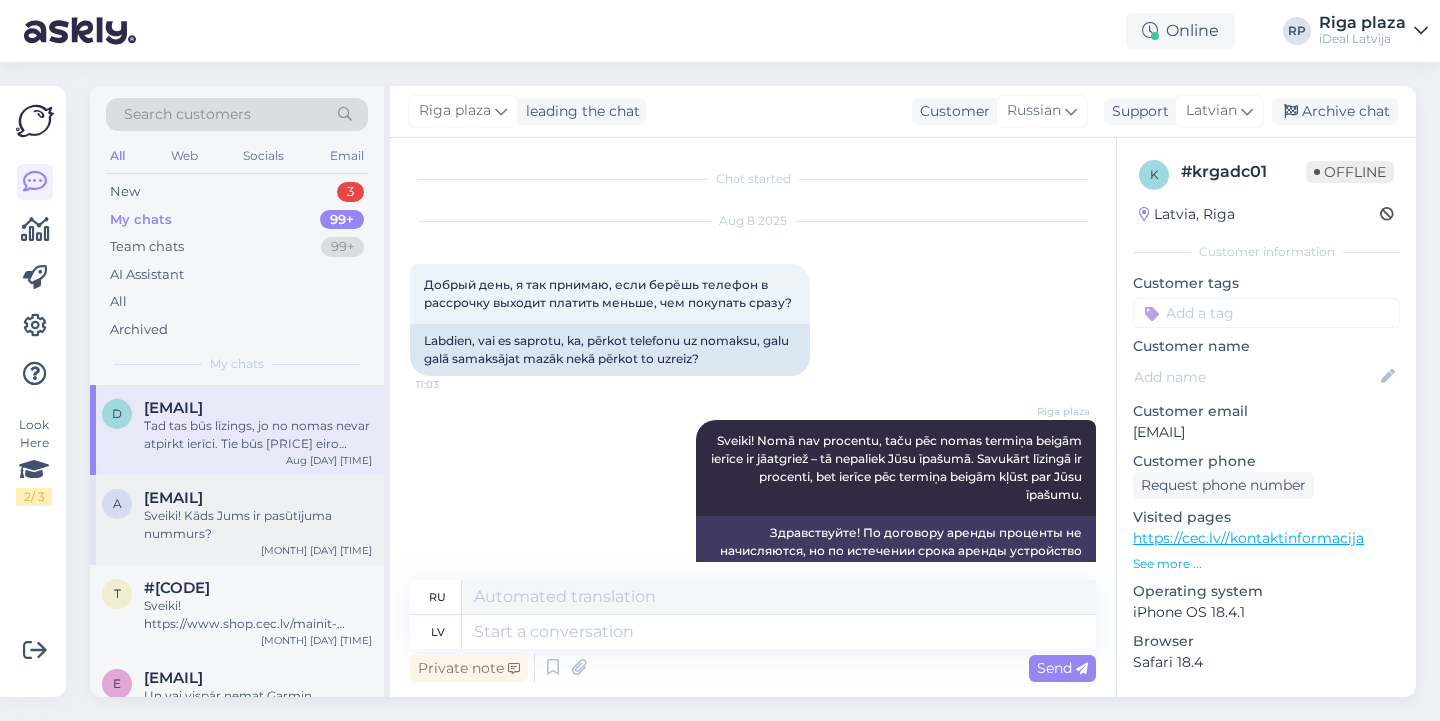 scroll, scrollTop: 430, scrollLeft: 0, axis: vertical 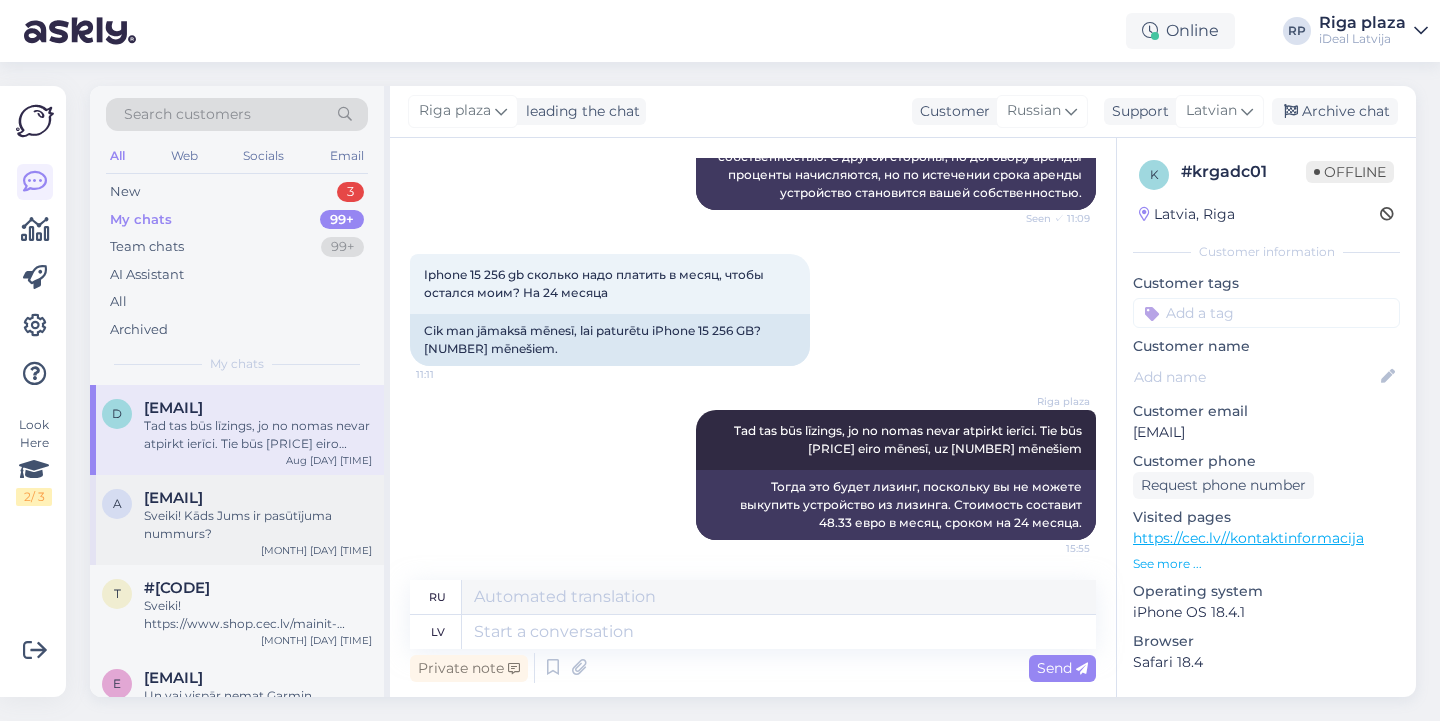 click on "Sveiki! Kāds Jums ir pasūtījuma nummurs?" at bounding box center (258, 525) 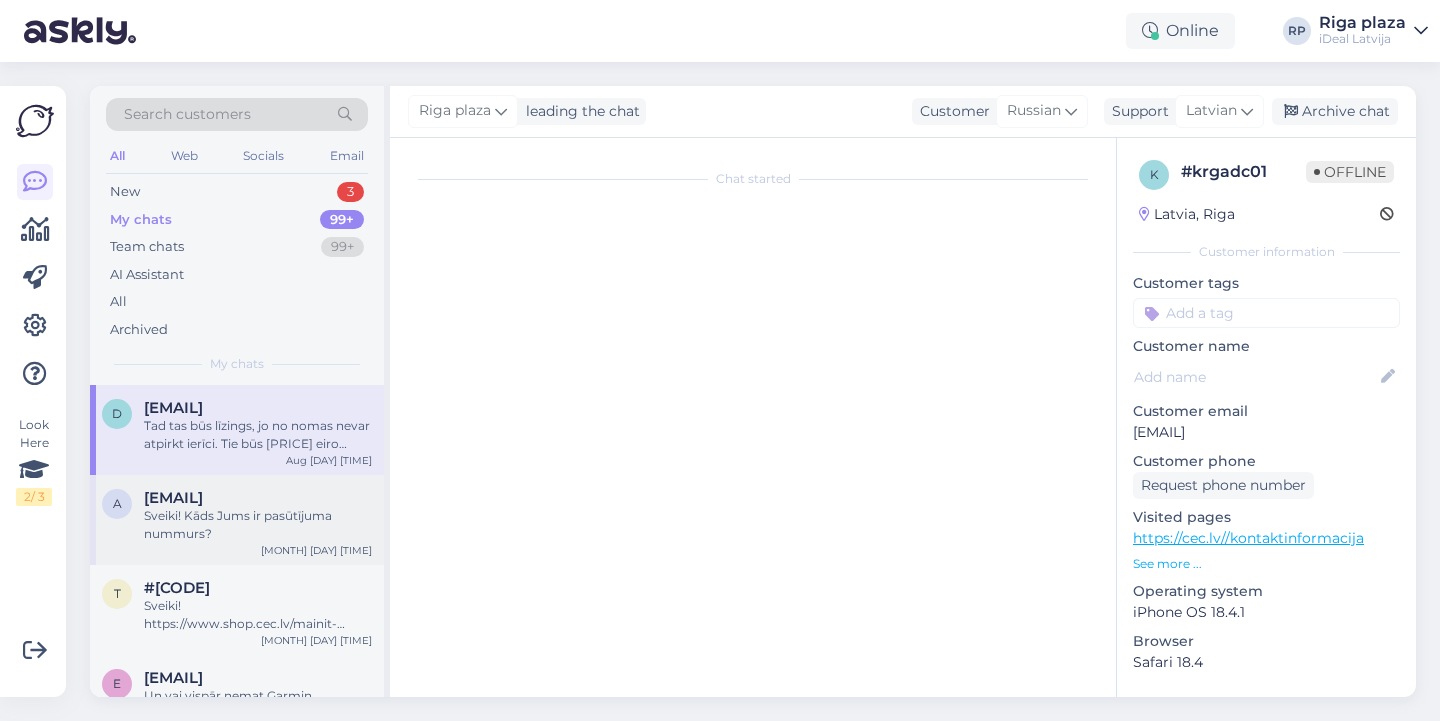 scroll, scrollTop: 33, scrollLeft: 0, axis: vertical 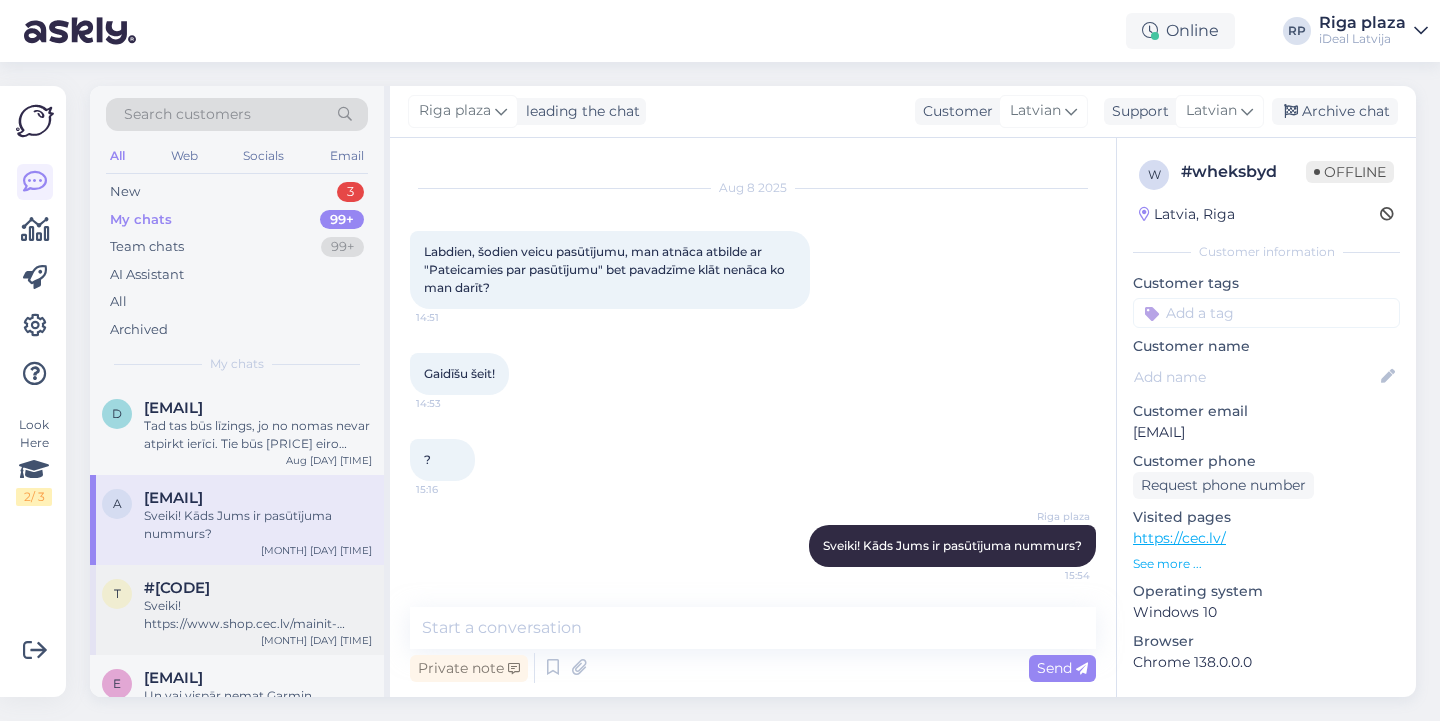 click on "Sveiki! https://www.shop.cec.lv/mainit-apple-ierici šeit patinot uz leju būs iespēja uzrakstīt kāda ierīce Jums ir un uzzināsiet aptuveno vērtību :)" at bounding box center [258, 615] 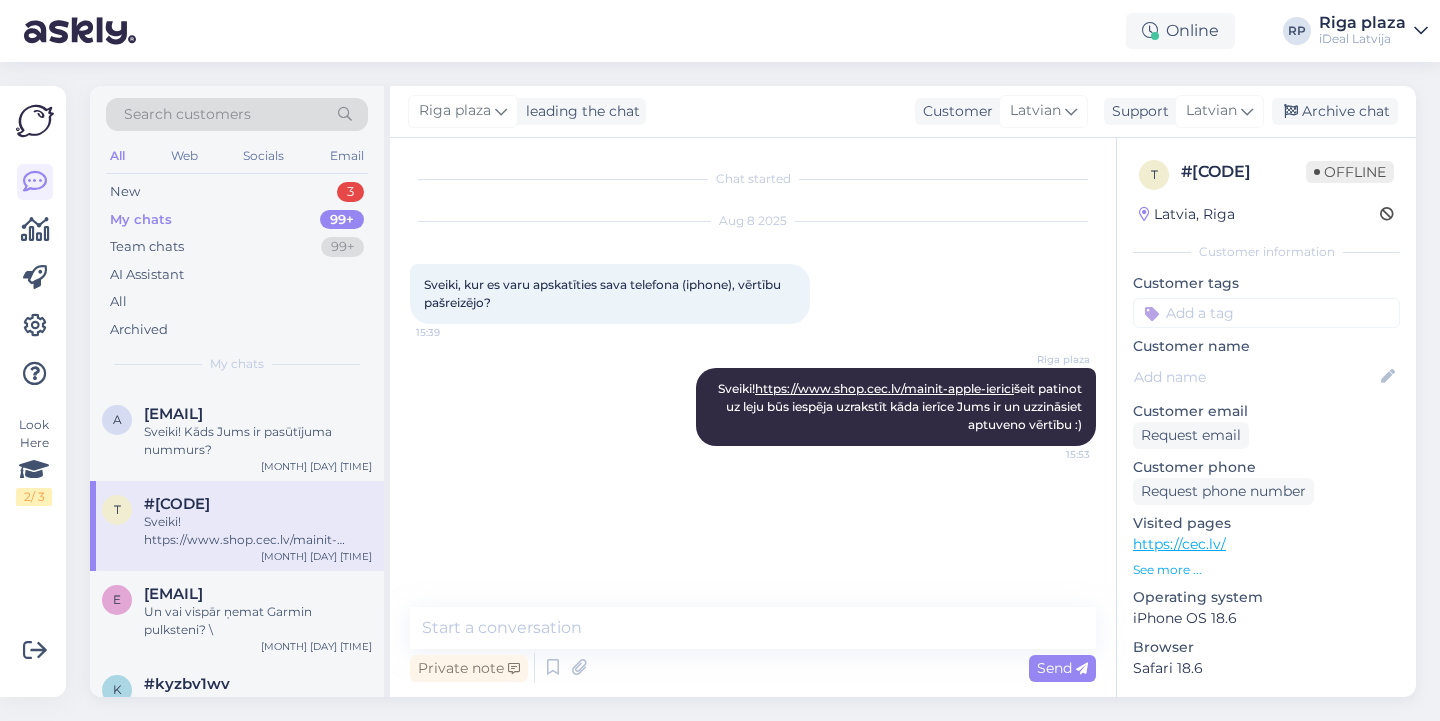 scroll, scrollTop: 105, scrollLeft: 0, axis: vertical 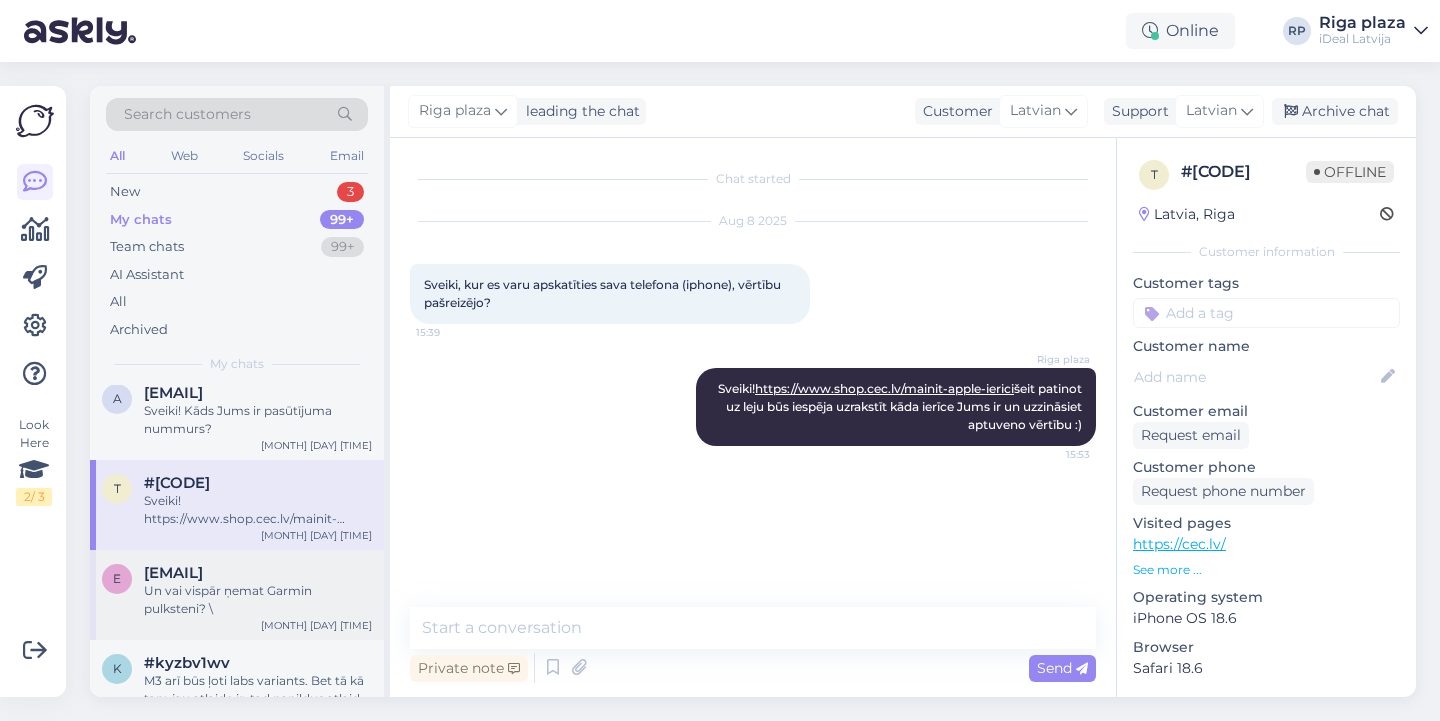 click on "[EMAIL]" at bounding box center [258, 573] 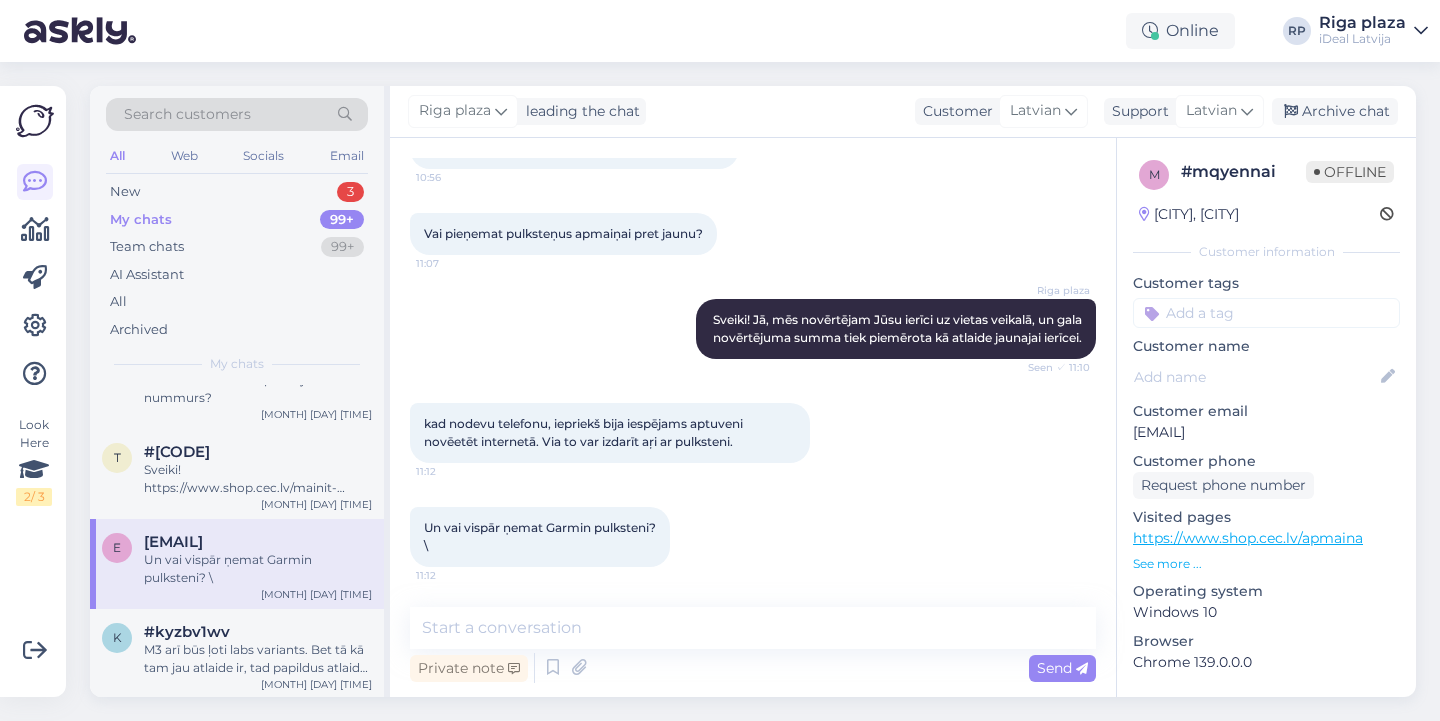 scroll, scrollTop: 134, scrollLeft: 0, axis: vertical 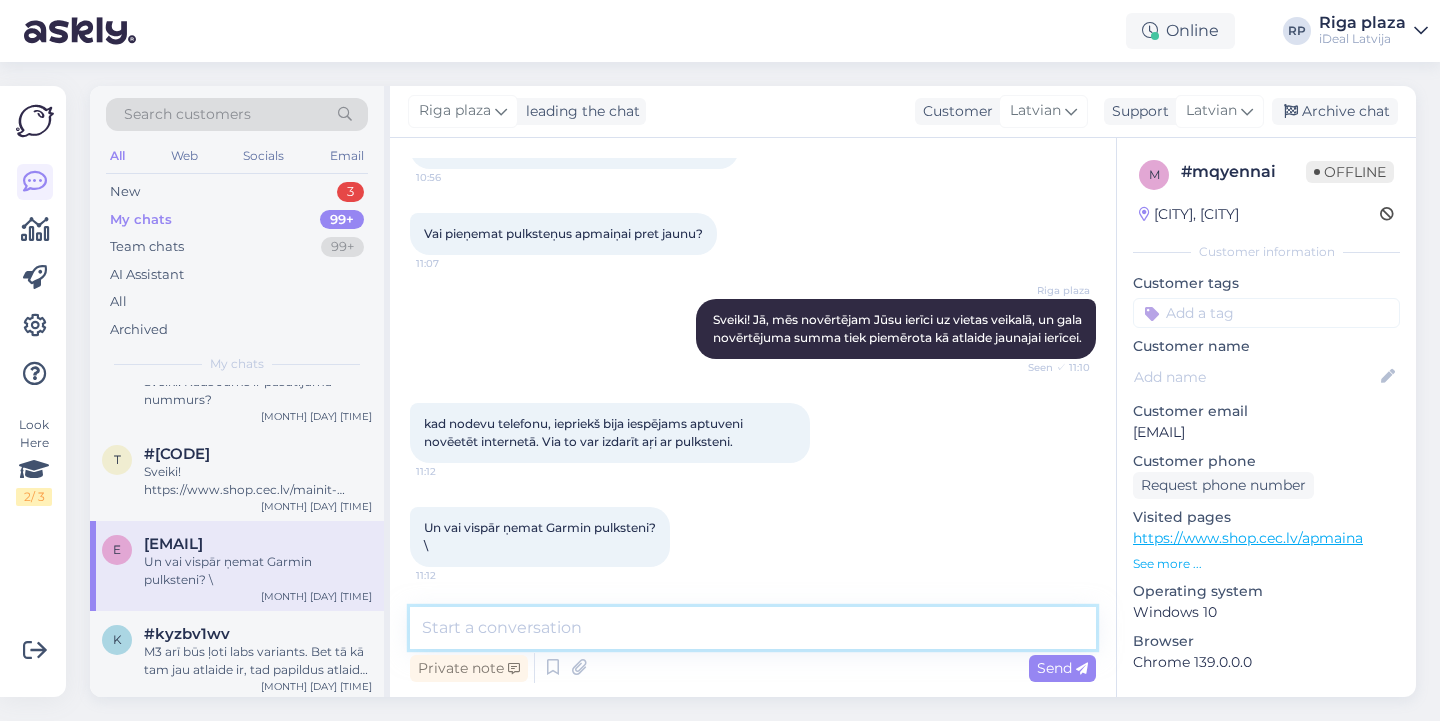 click at bounding box center (753, 628) 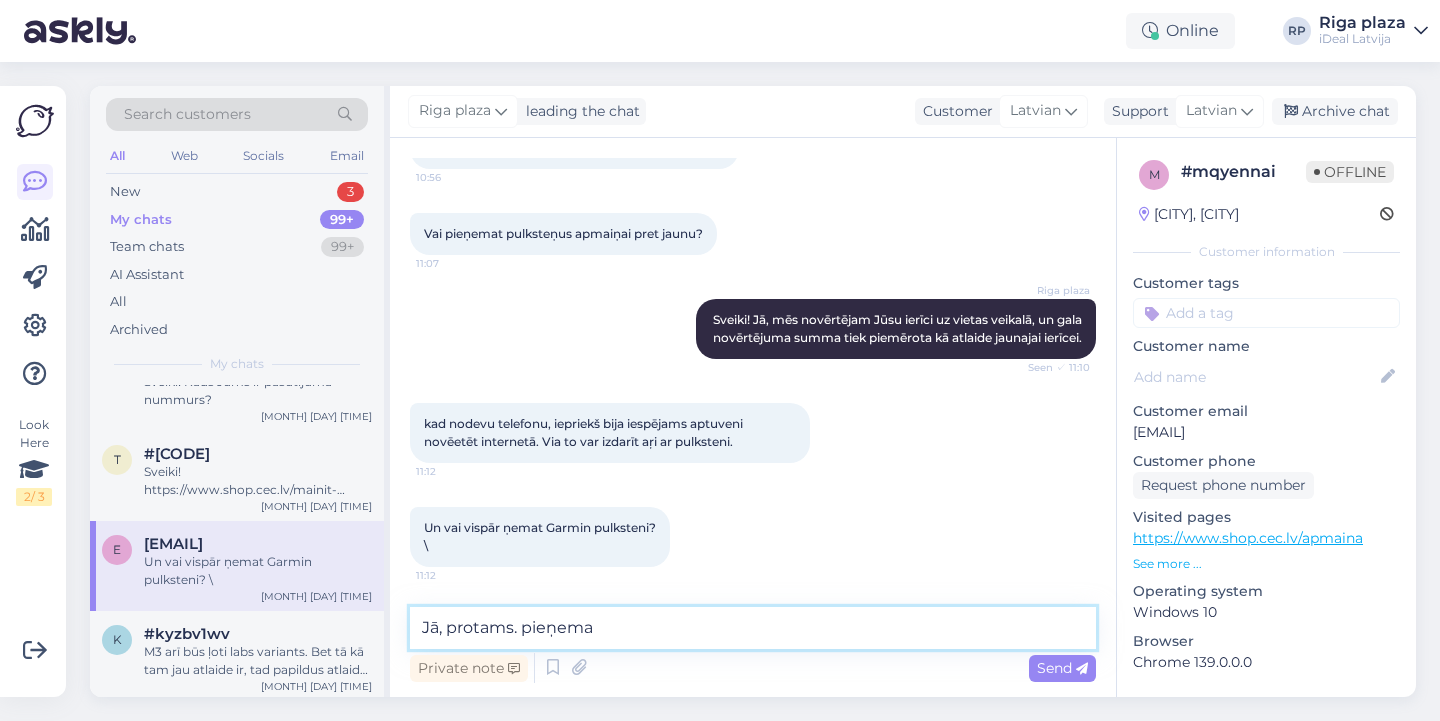 type on "Jā, protams. pieņemam" 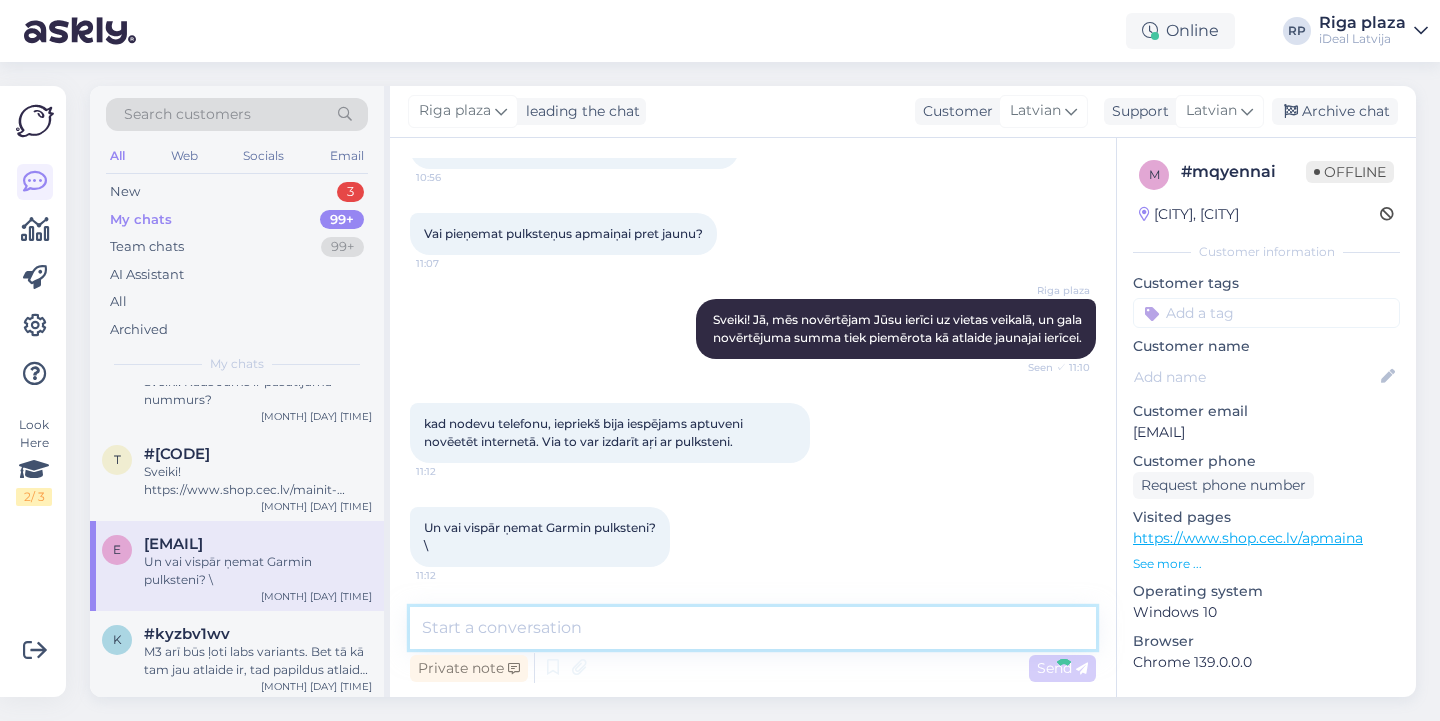 scroll, scrollTop: 241, scrollLeft: 0, axis: vertical 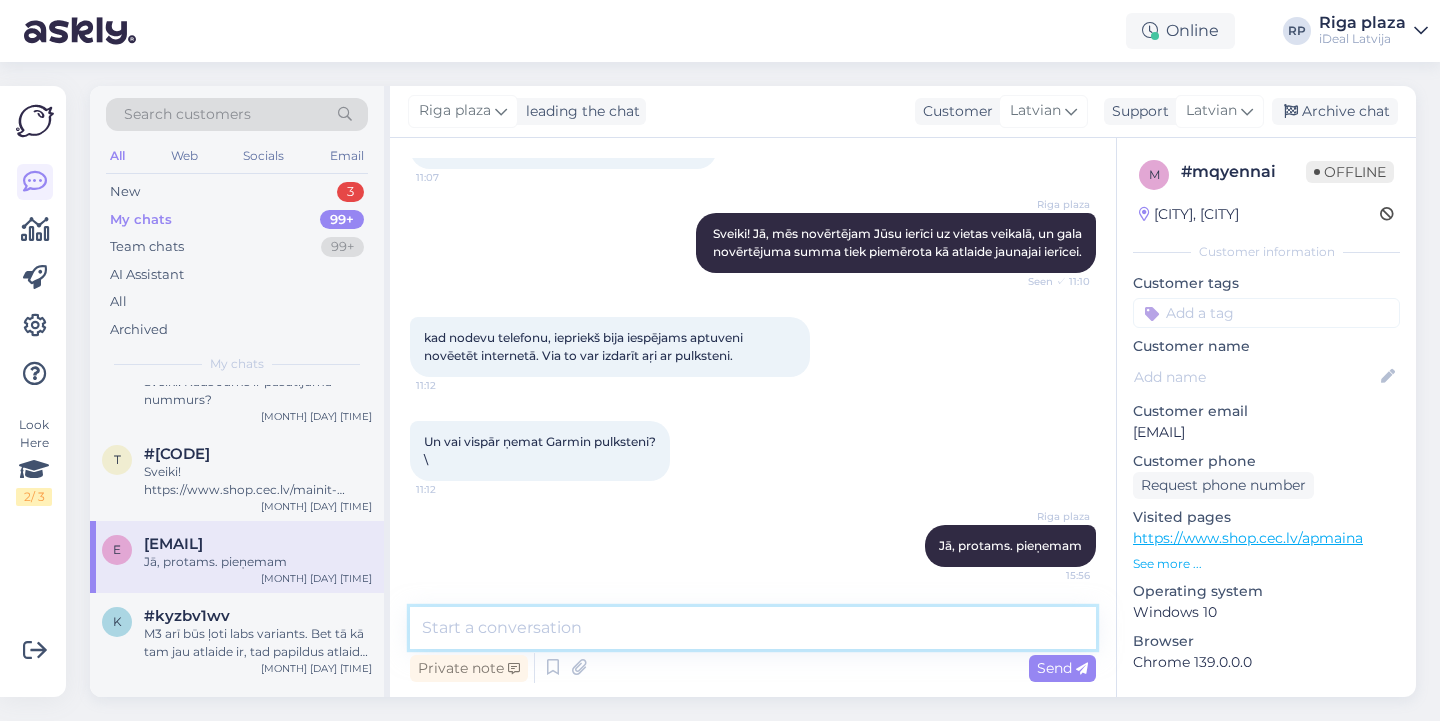 paste on "https://www.shop.cec.lv/mainit-apple-ierici" 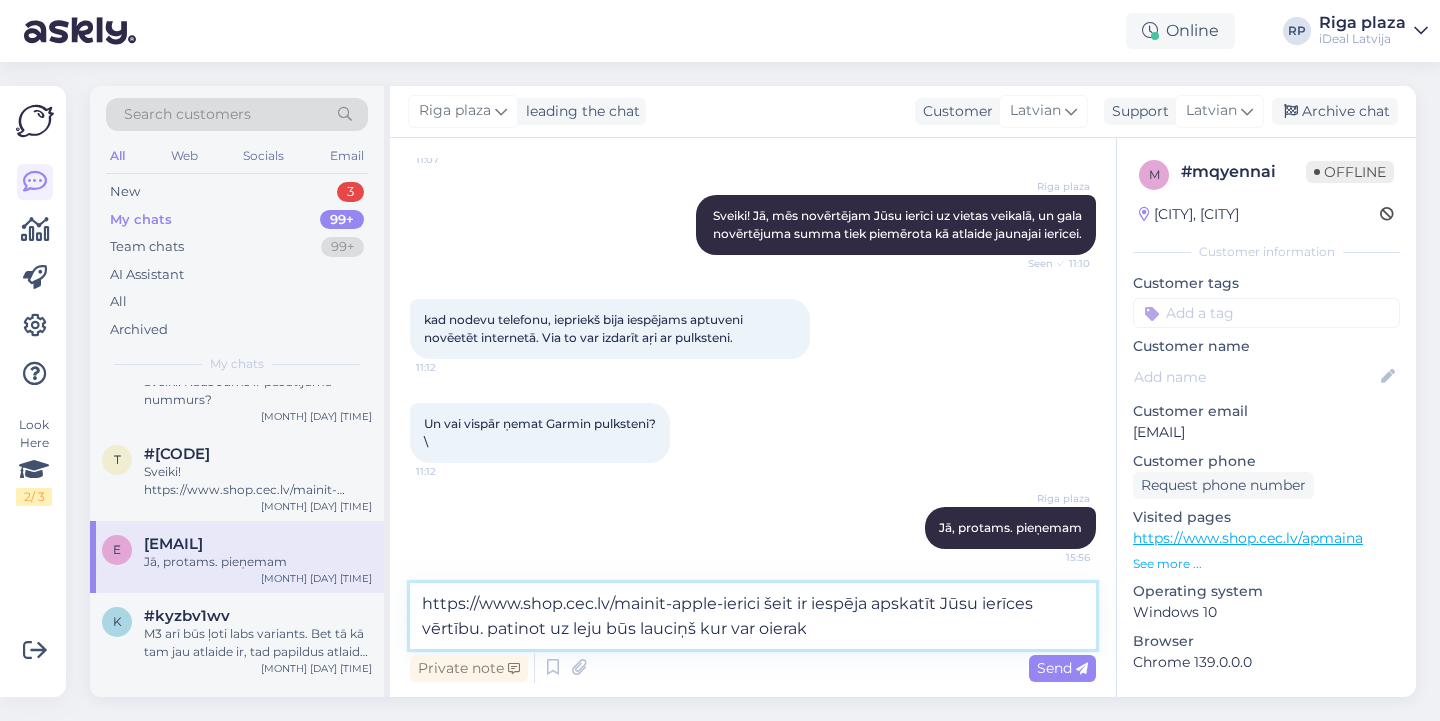 click on "https://www.shop.cec.lv/mainit-apple-ierici šeit ir iespēja apskatīt Jūsu ierīces vērtību. patinot uz leju būs lauciņš kur var oierak" at bounding box center (753, 616) 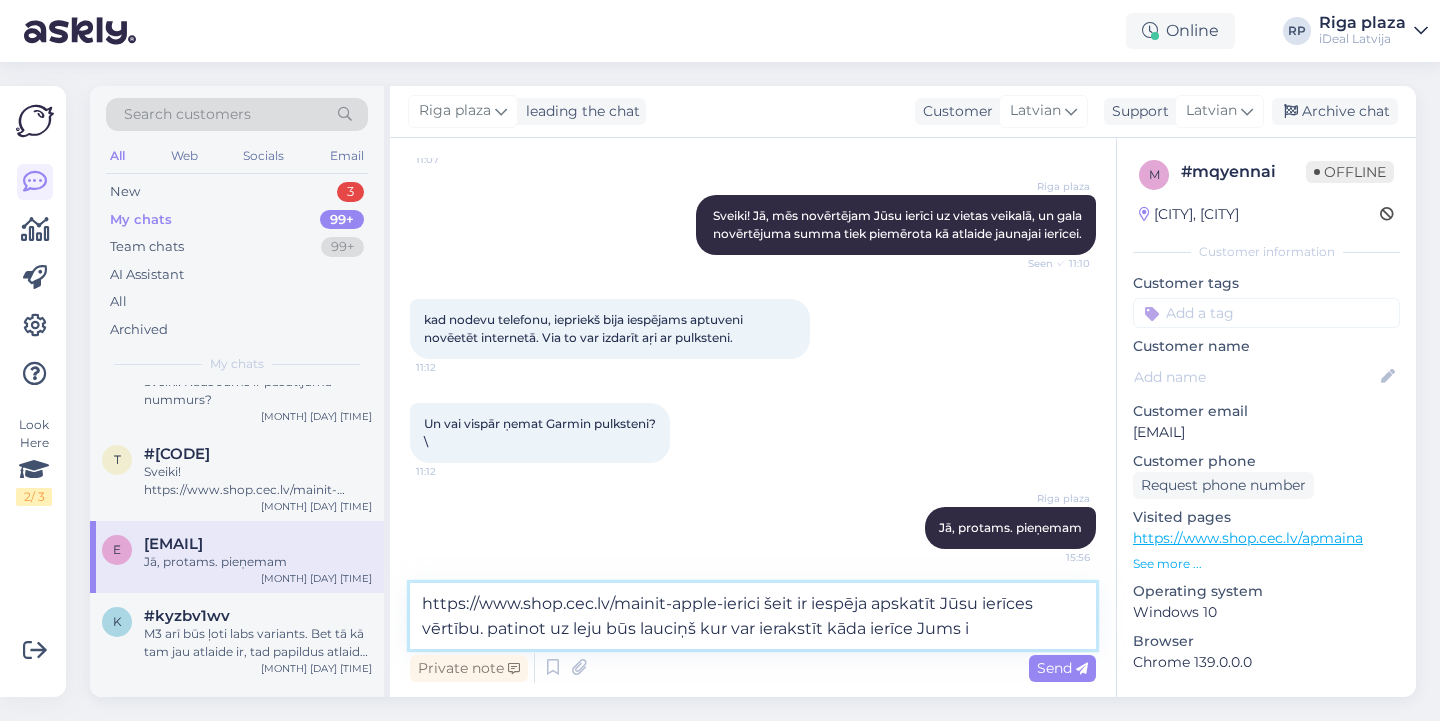 type on "https://www.shop.cec.lv/mainit-apple-ierici šeit ir iespēja apskatīt Jūsu ierīces vērtību. patinot uz leju būs lauciņš kur var ierakstīt kāda ierīce Jums ir" 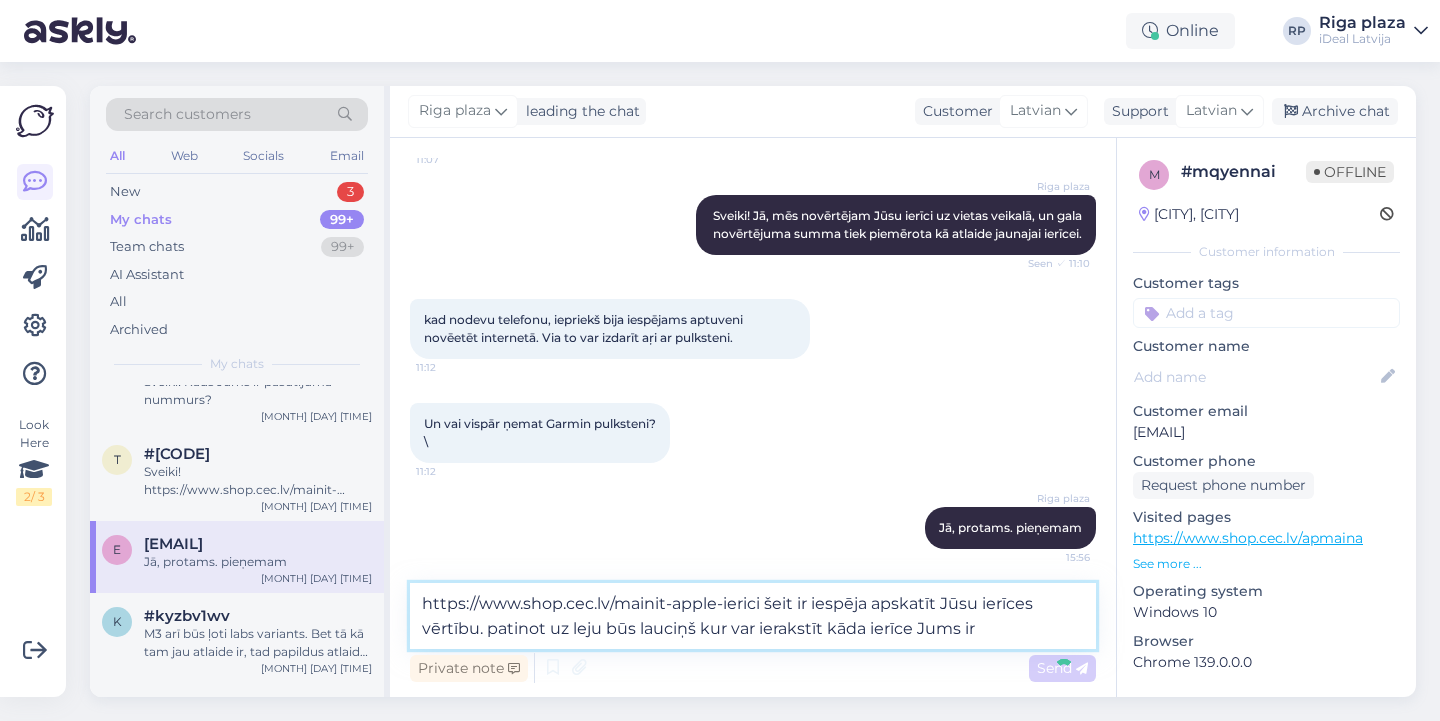 type 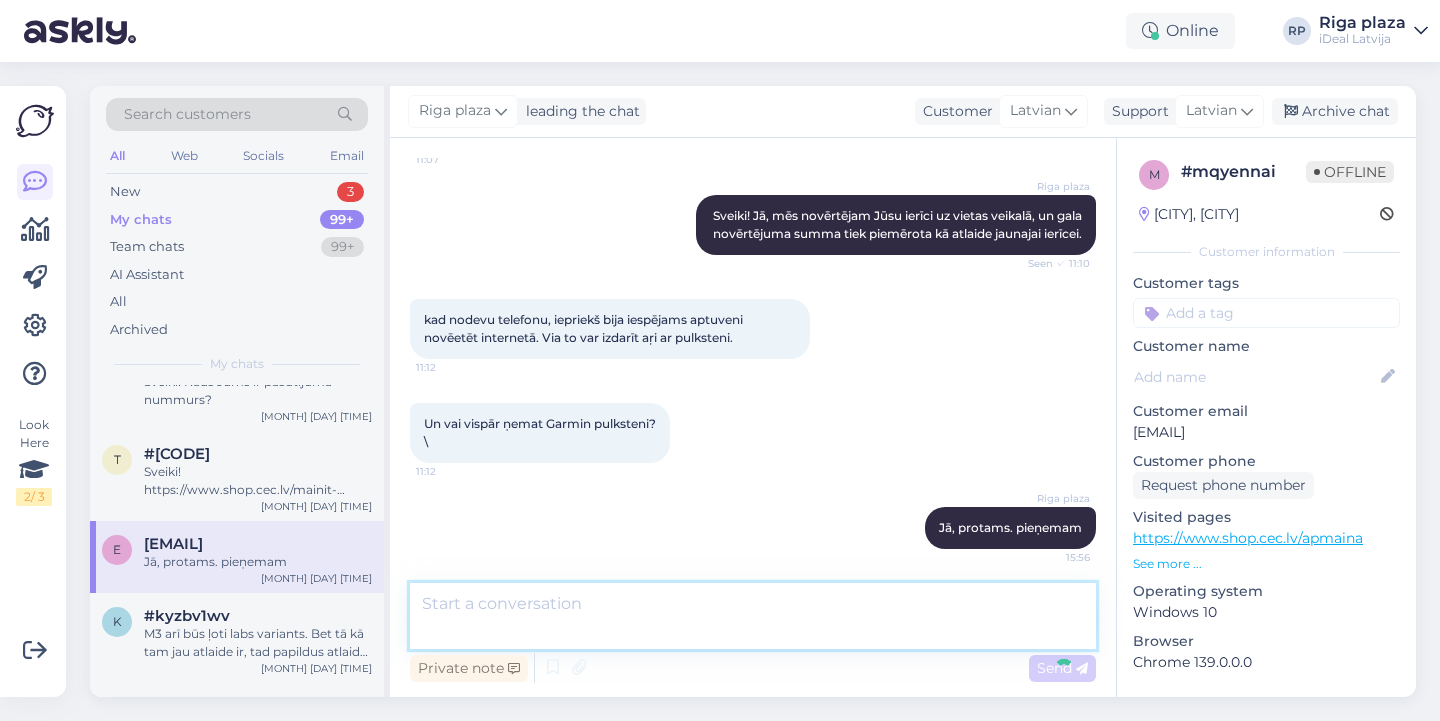 scroll, scrollTop: 363, scrollLeft: 0, axis: vertical 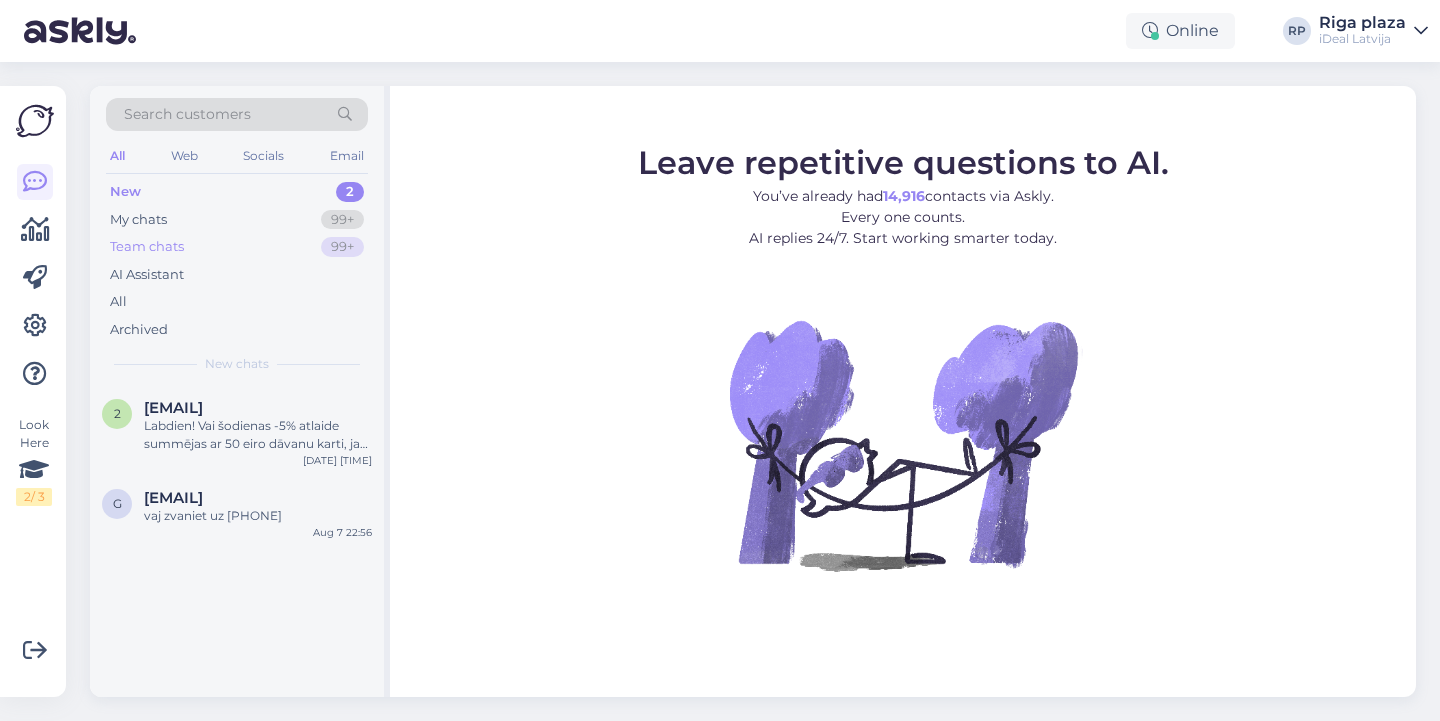 click on "Team chats 99+" at bounding box center [237, 247] 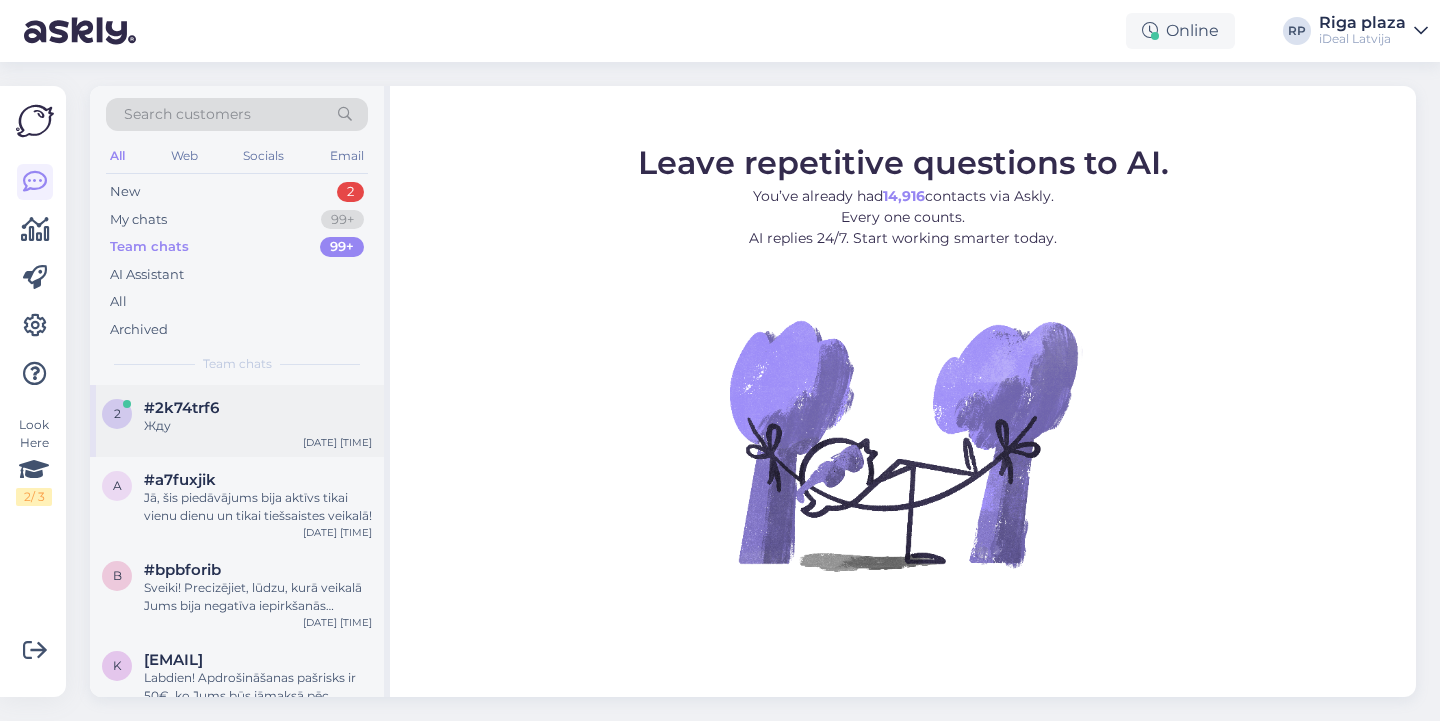 click on "Жду" at bounding box center [258, 426] 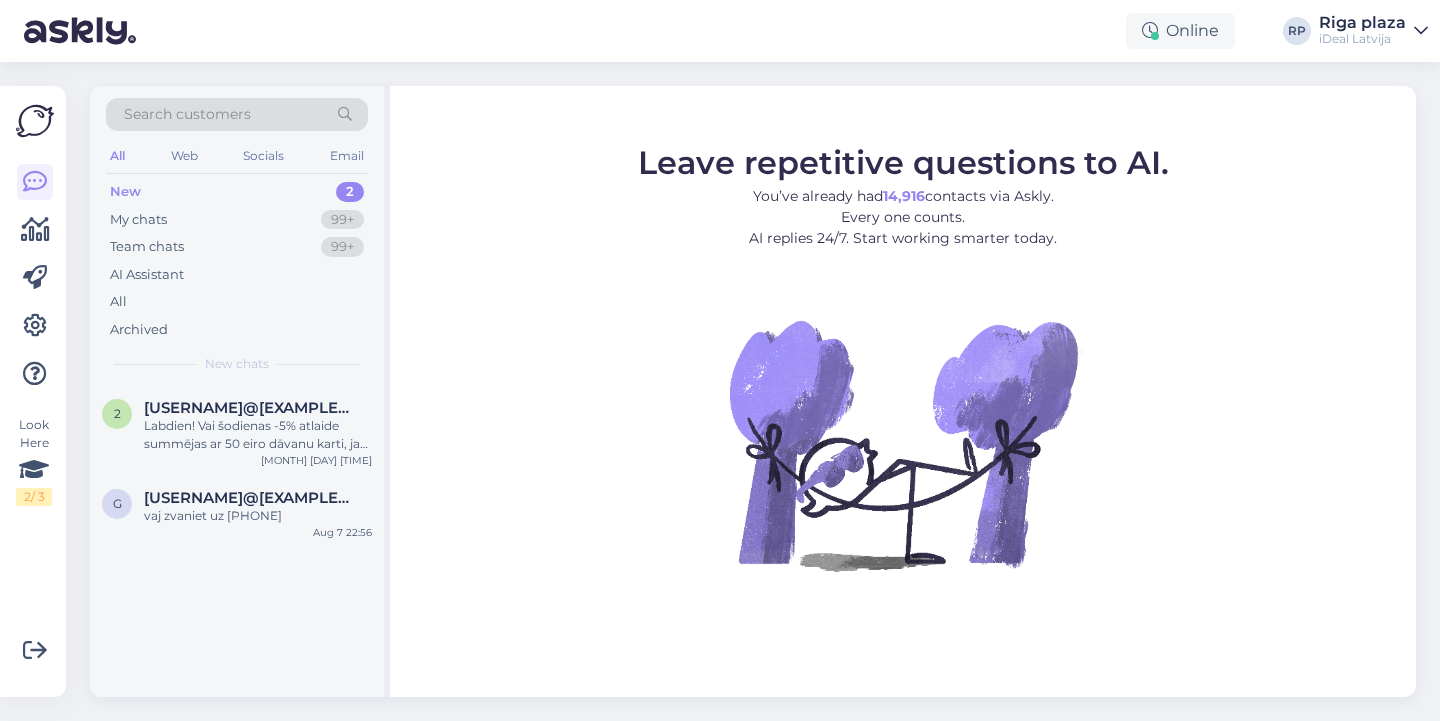 scroll, scrollTop: 0, scrollLeft: 0, axis: both 